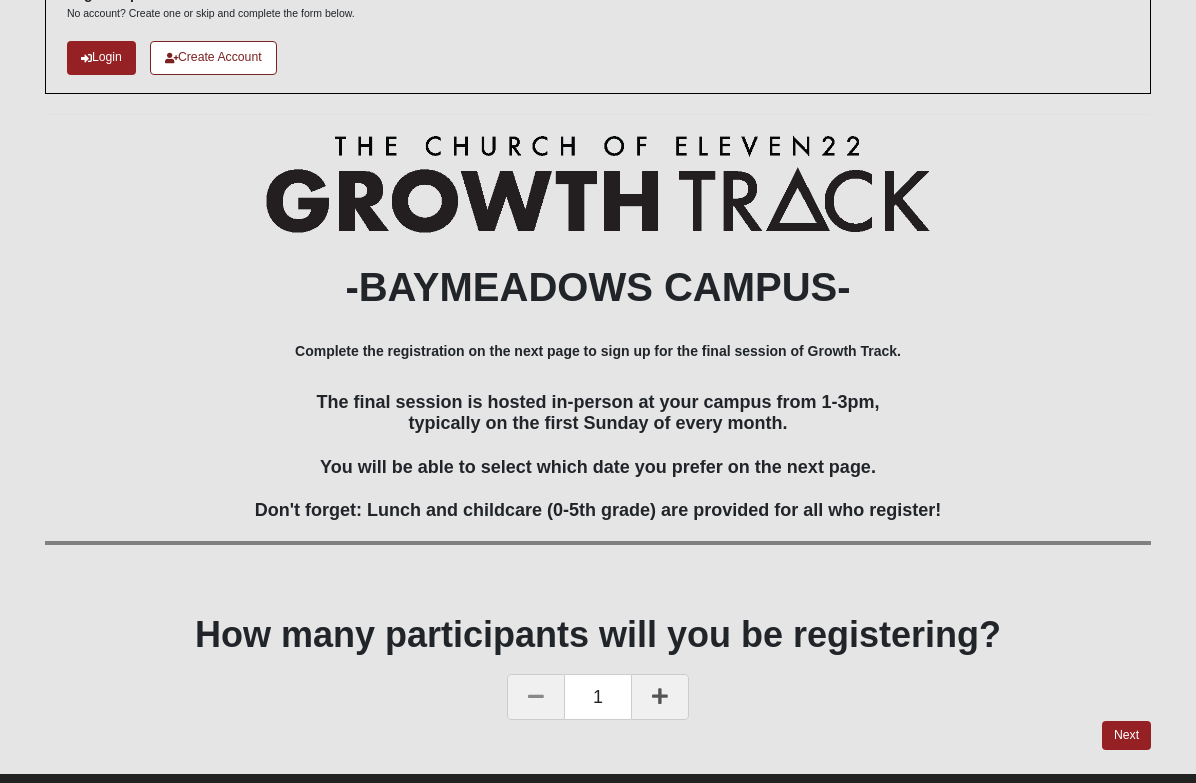 scroll, scrollTop: 163, scrollLeft: 0, axis: vertical 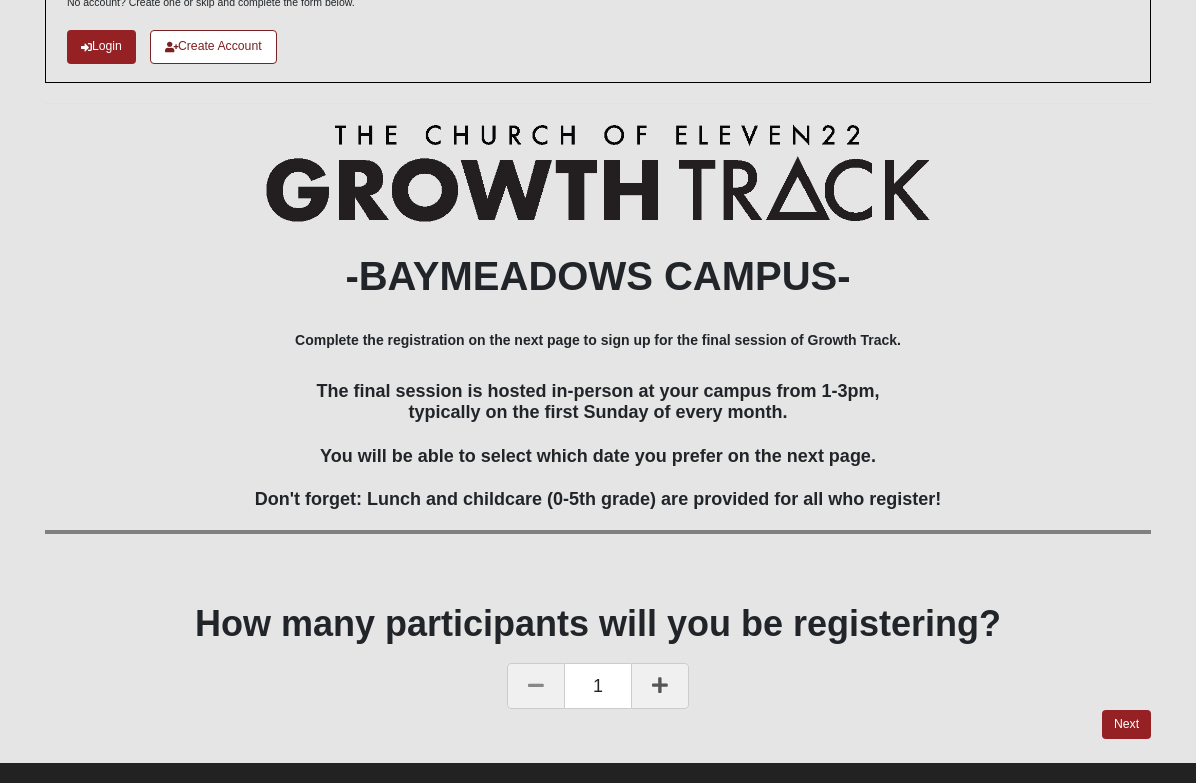 click at bounding box center (660, 685) 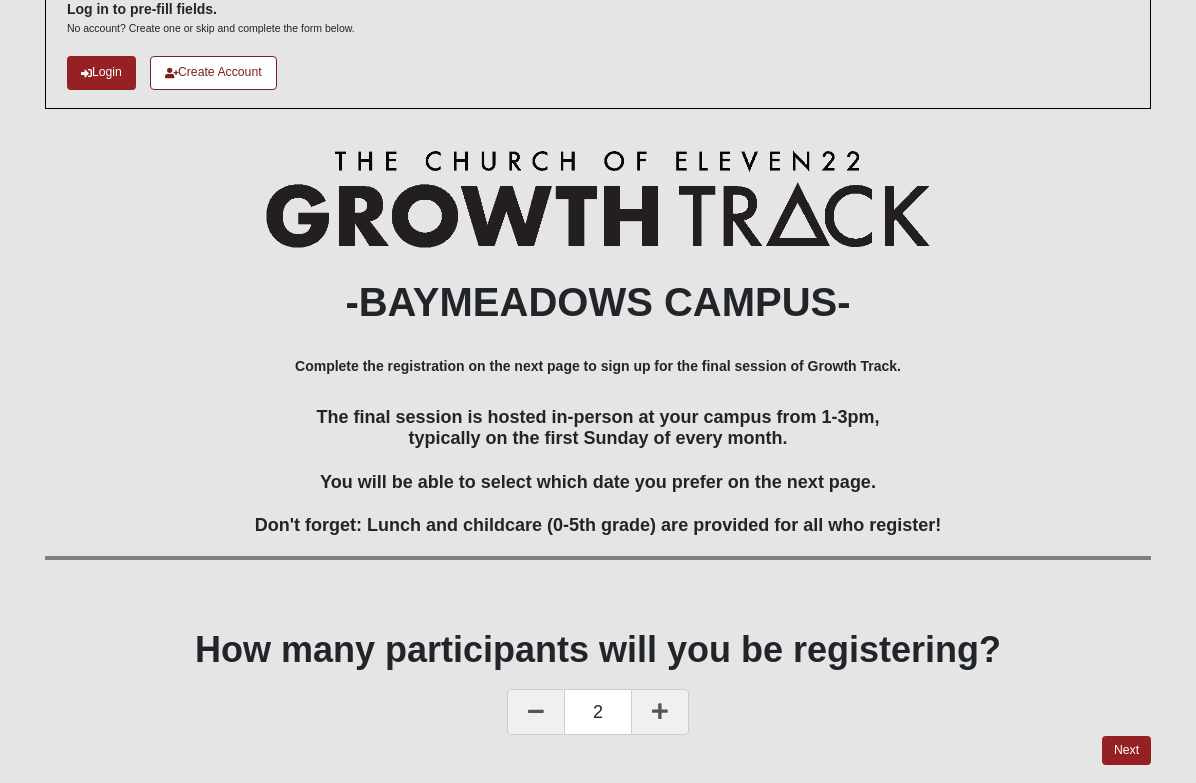 scroll, scrollTop: 163, scrollLeft: 0, axis: vertical 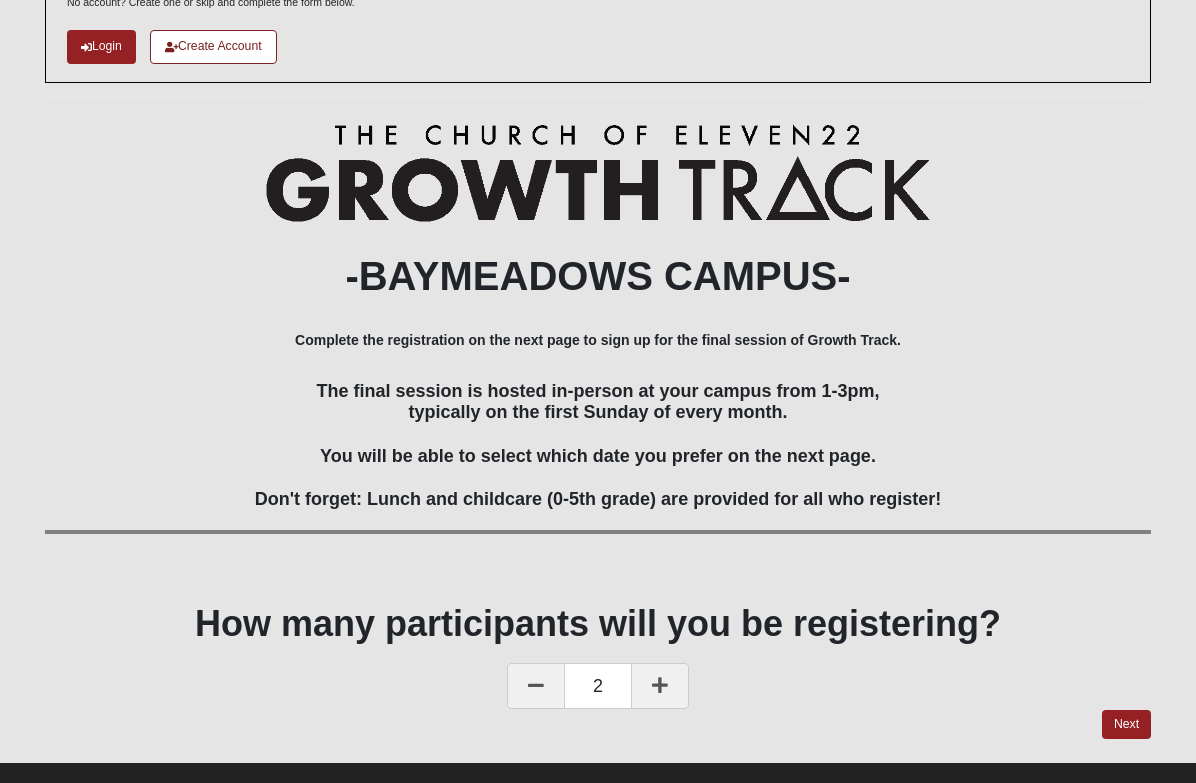 click on "Next" at bounding box center [1126, 724] 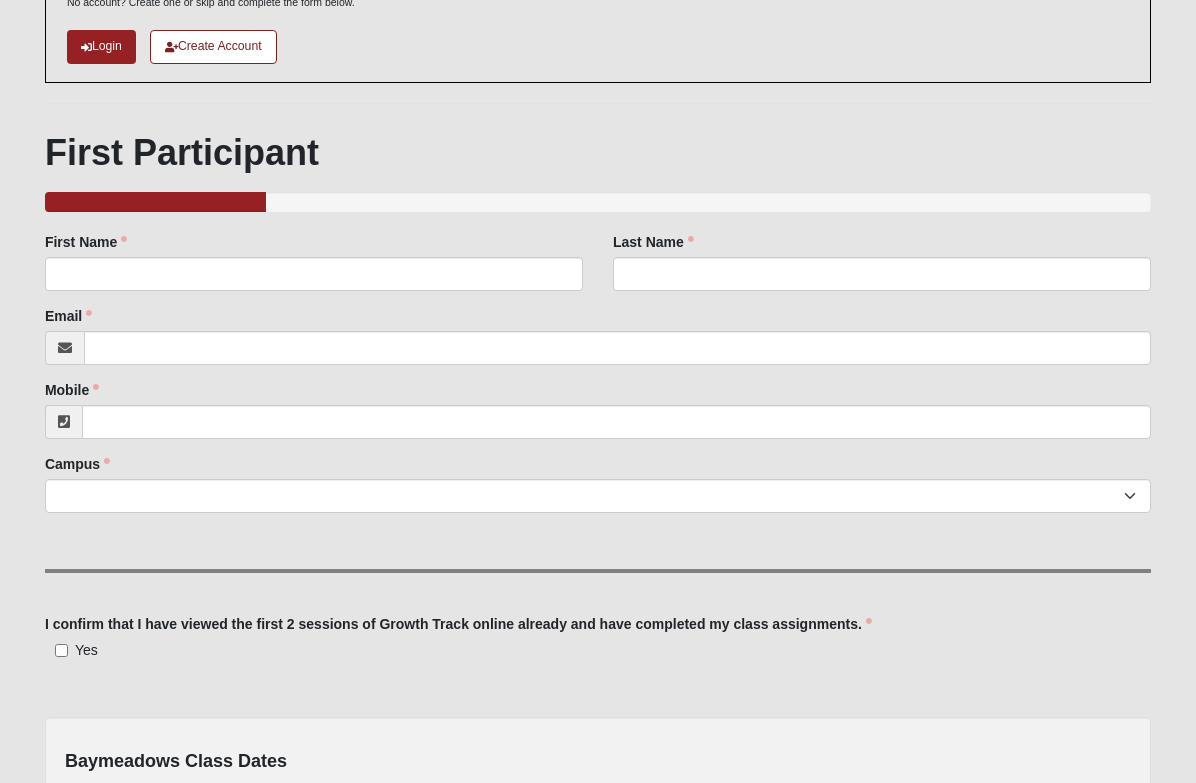 scroll, scrollTop: 0, scrollLeft: 0, axis: both 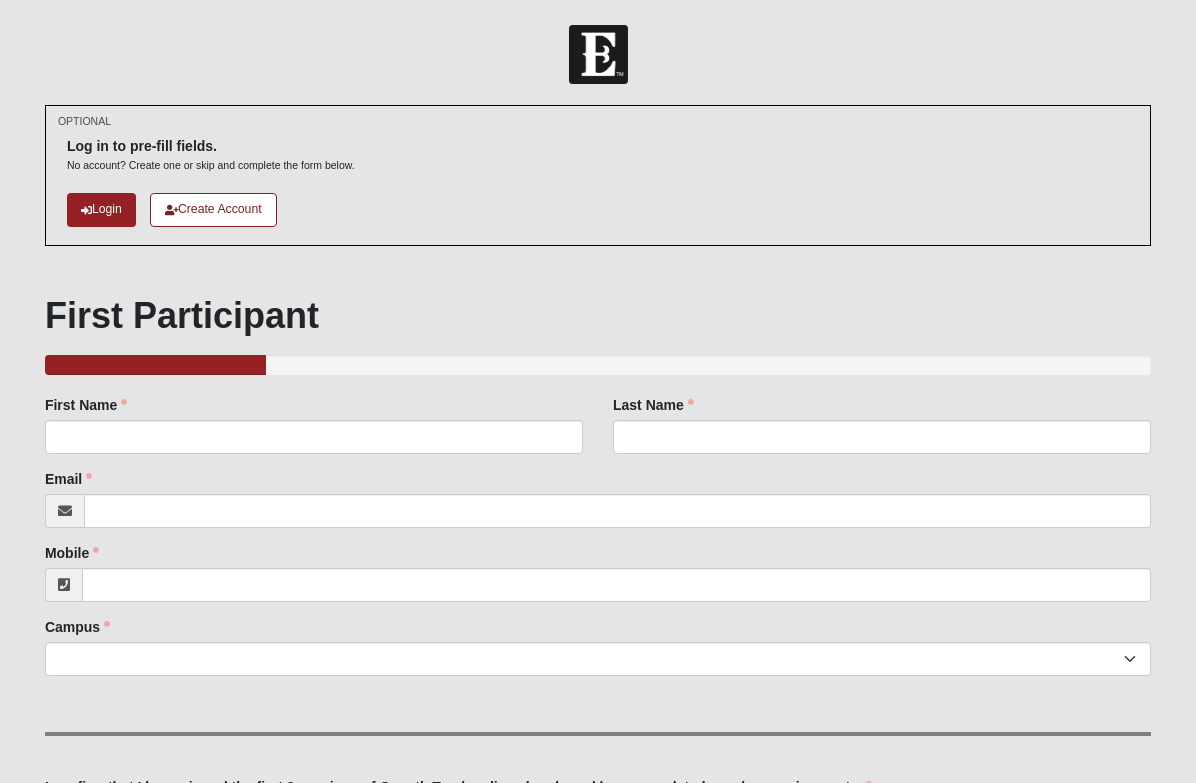 click on "Login" at bounding box center [101, 209] 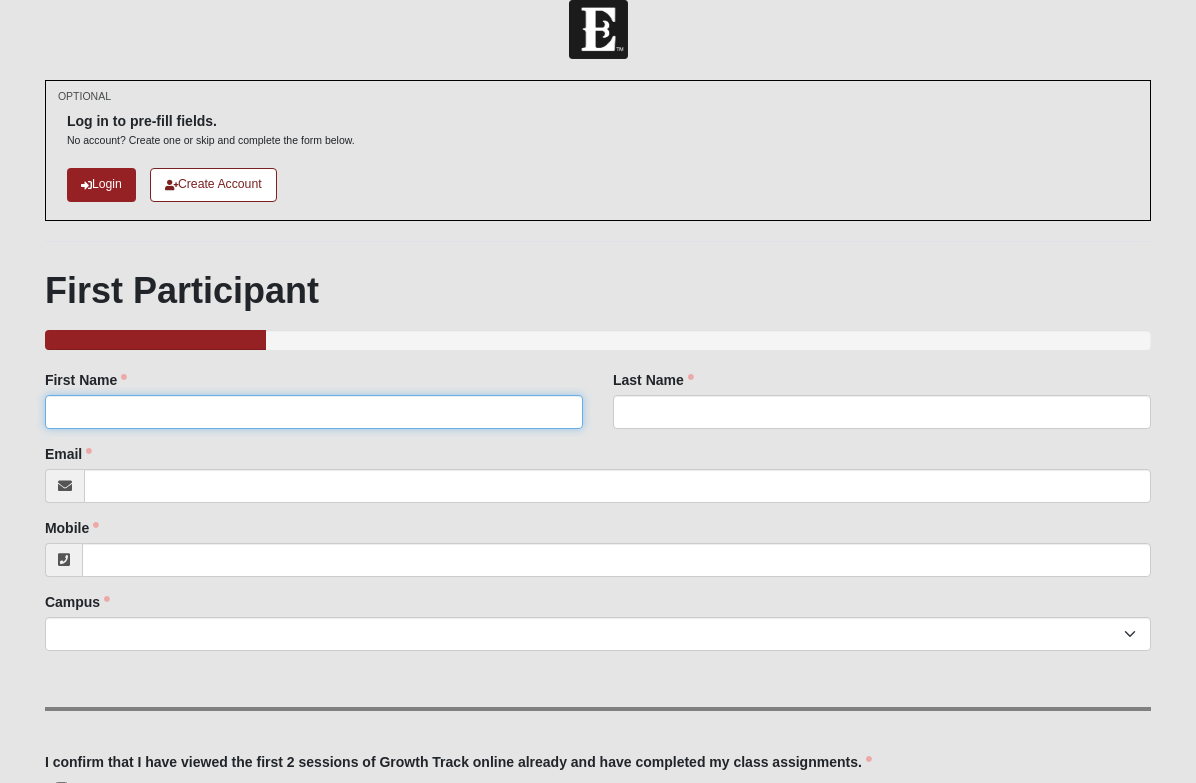 click on "First Name" at bounding box center [314, 412] 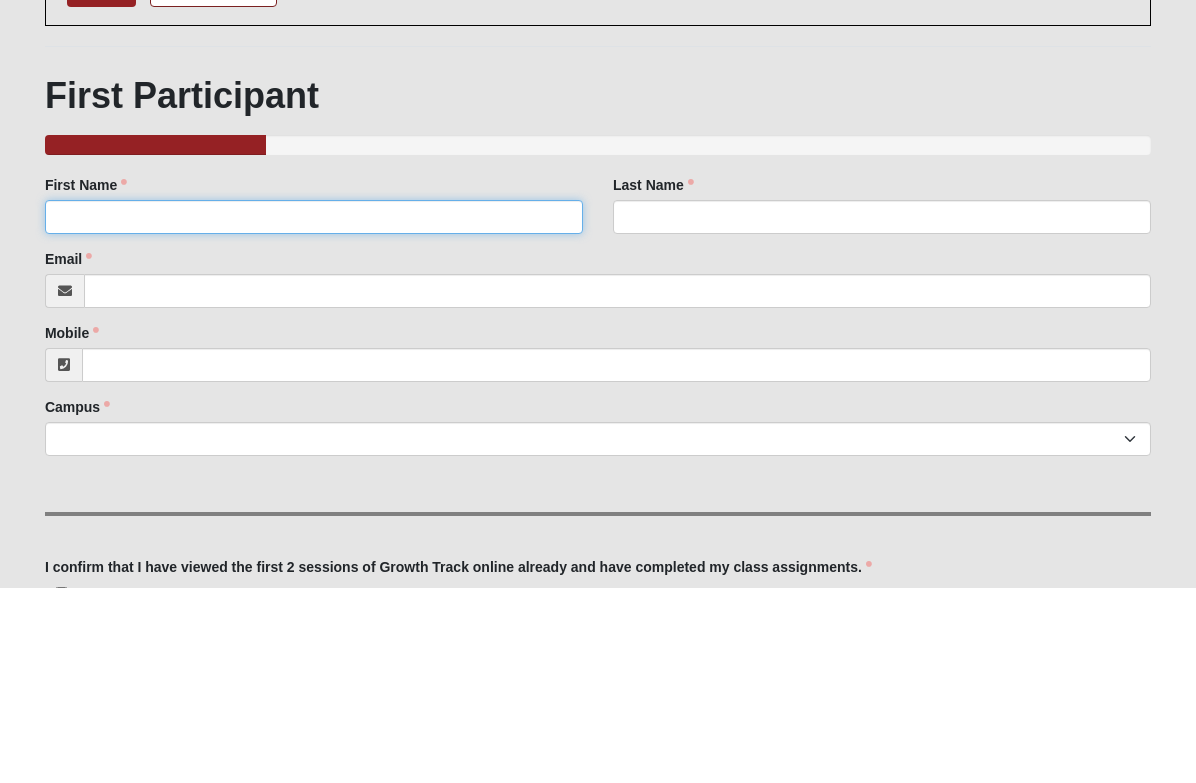 type on "[FIRST]" 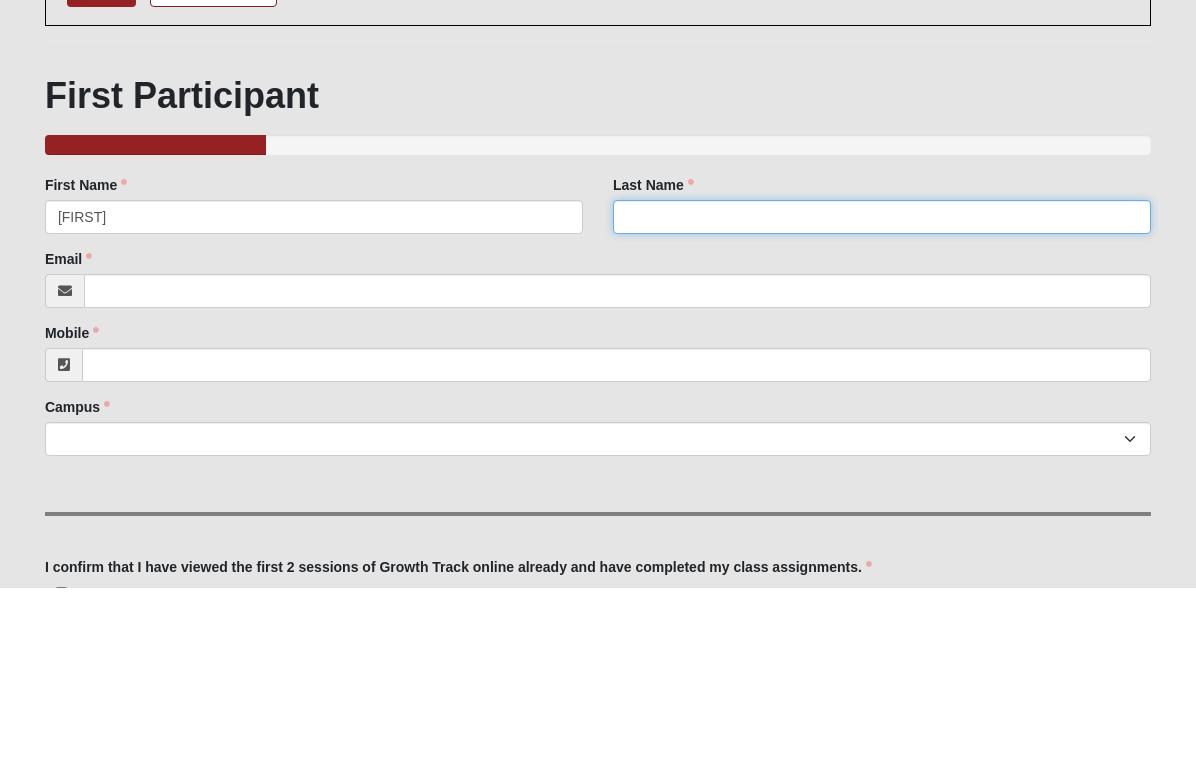 type on "Husted" 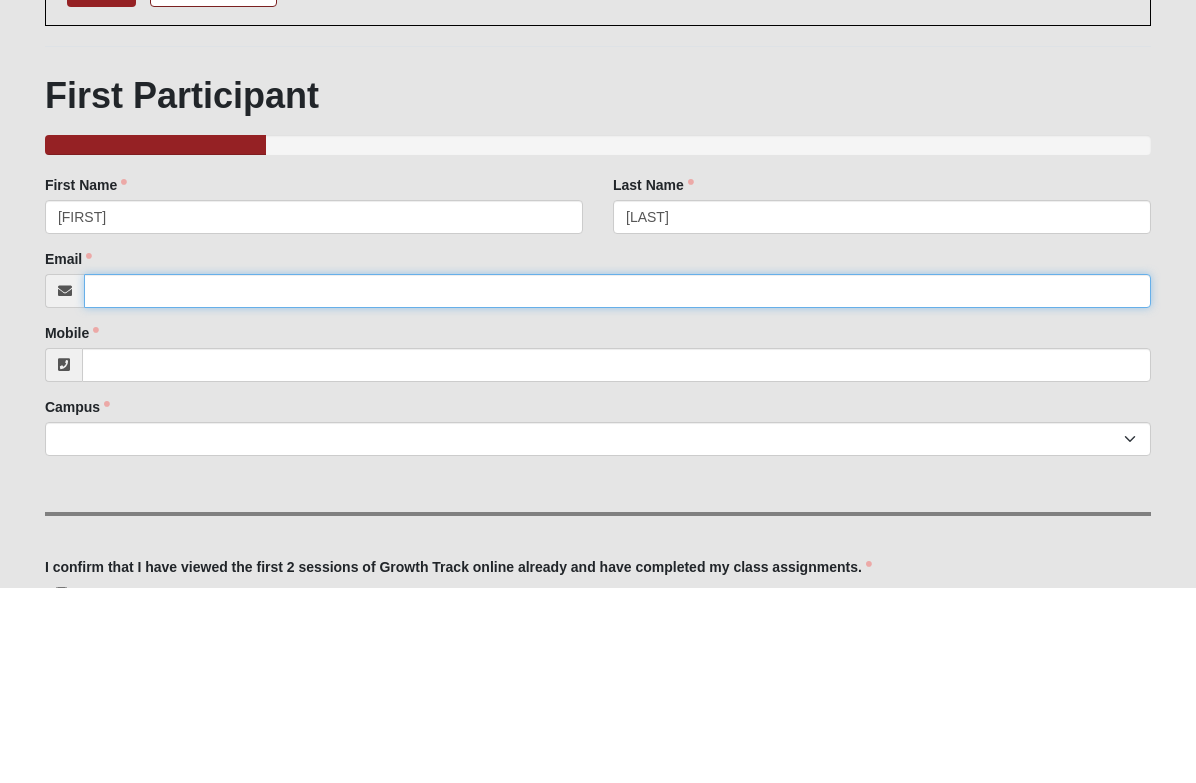 type on "[FIRST]_[LAST]@[DOMAIN]" 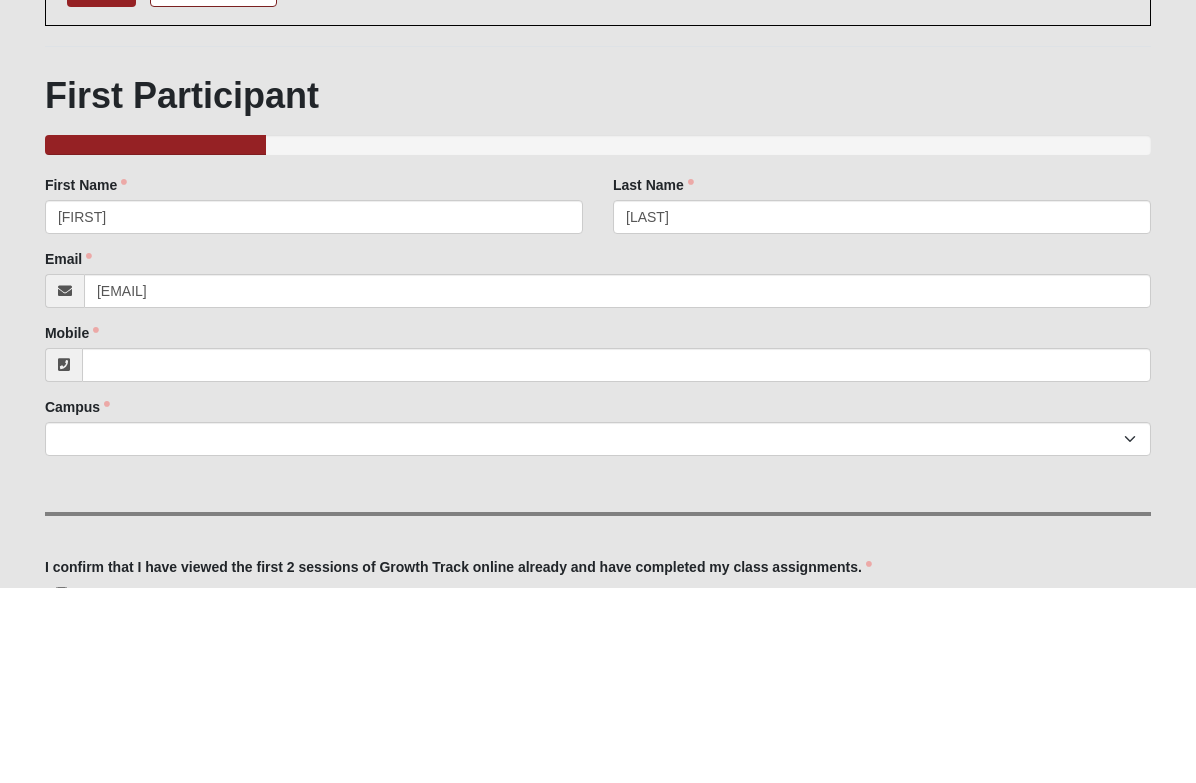 scroll, scrollTop: 220, scrollLeft: 0, axis: vertical 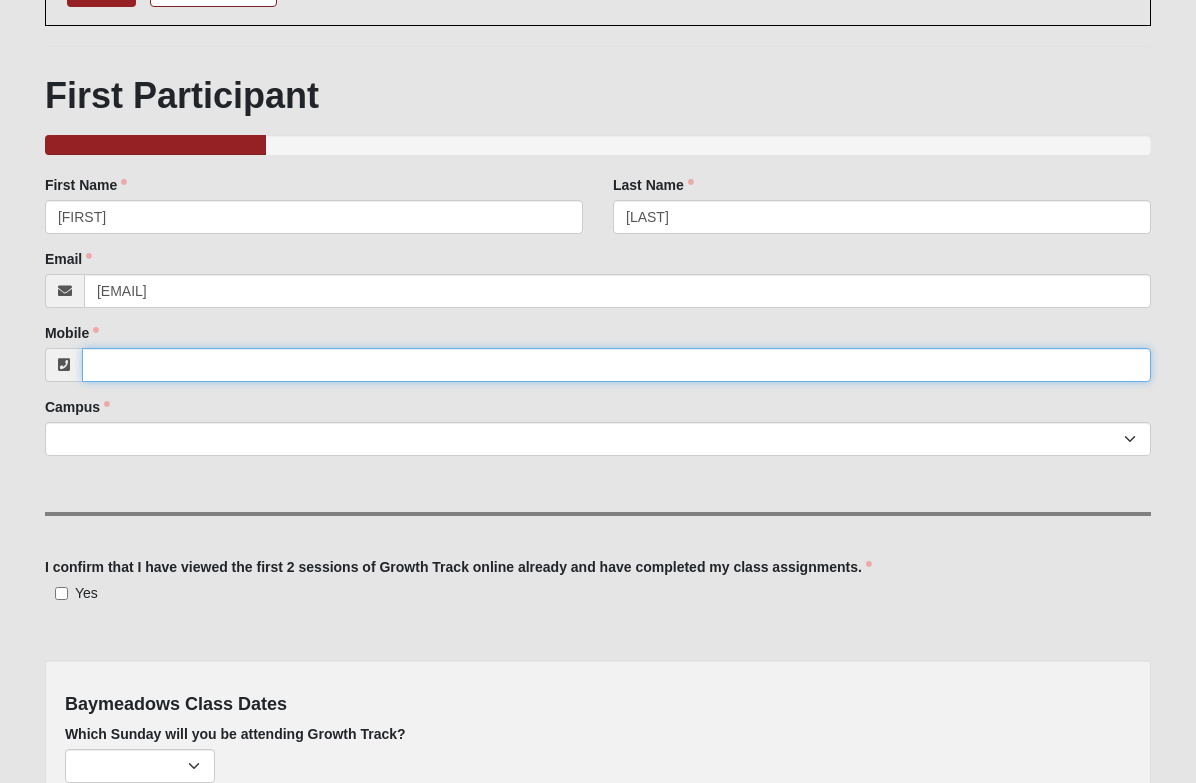 click on "Mobile" at bounding box center [616, 365] 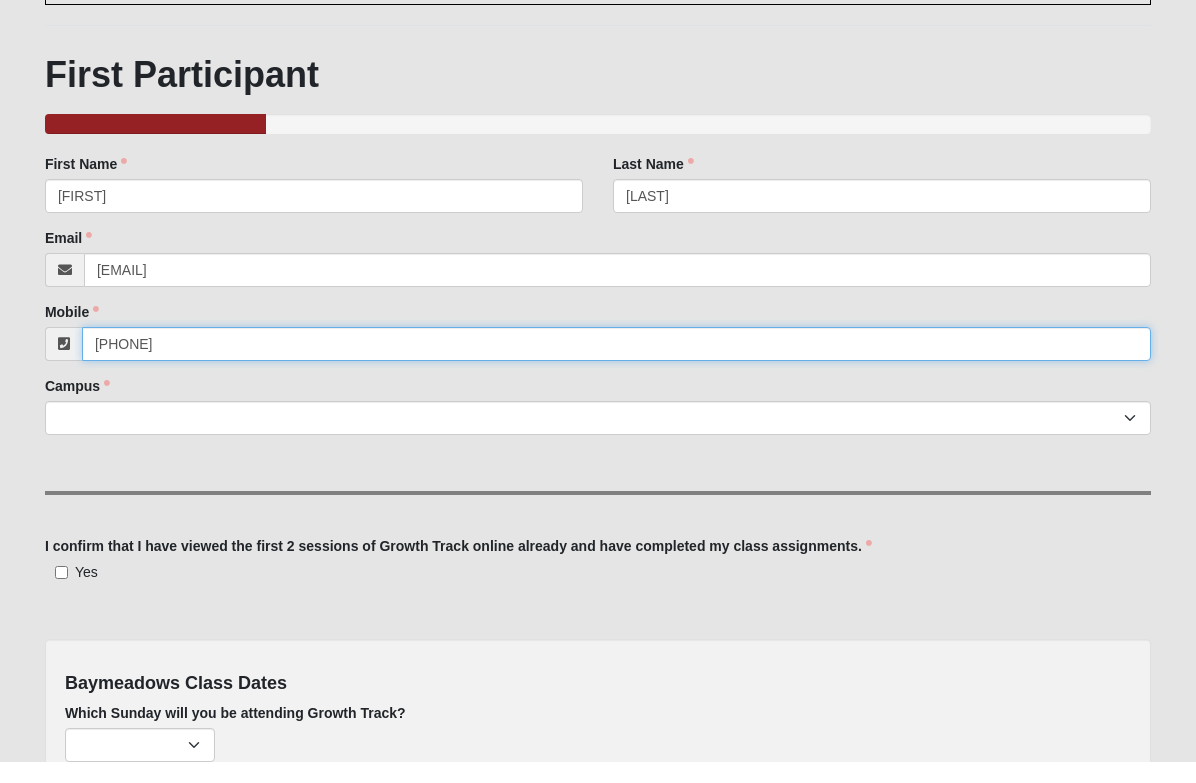 scroll, scrollTop: 219, scrollLeft: 0, axis: vertical 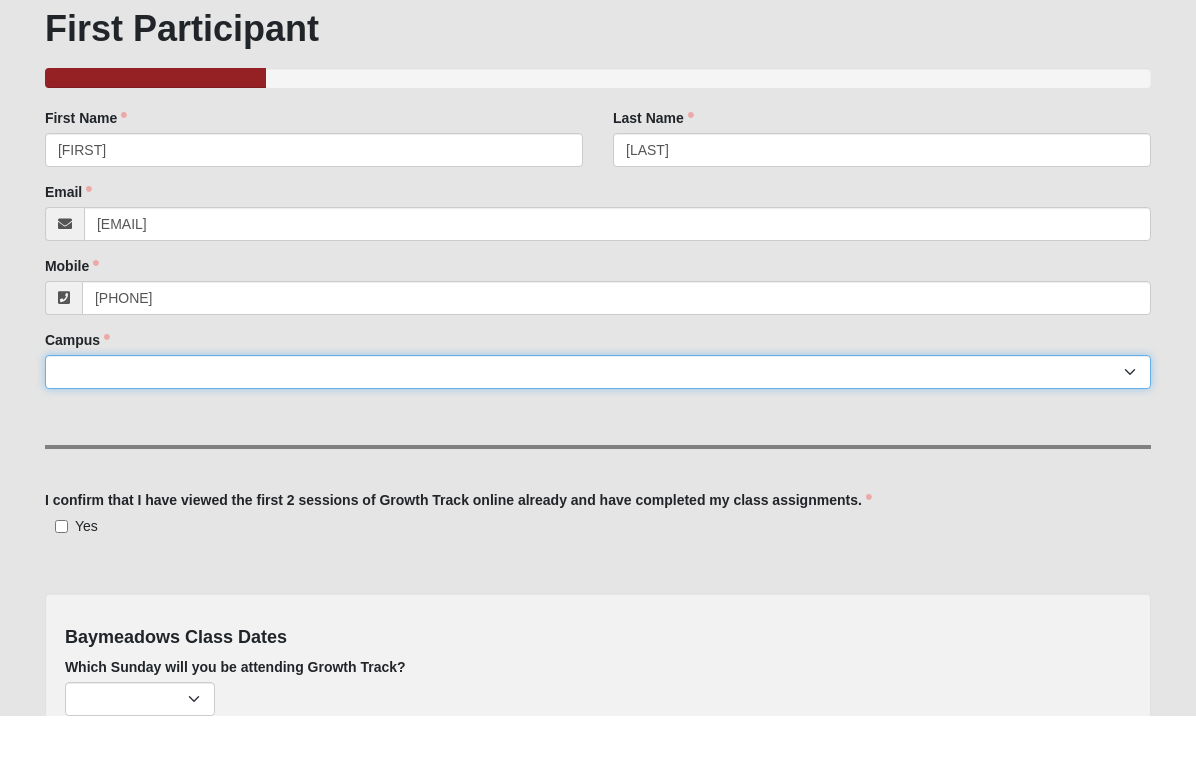 click on "Arlington
Baymeadows
Eleven22 Online
Fleming Island
Jesup
Mandarin
North Jax
Orange Park
Outpost
Palatka (Coming Soon)
Ponte Vedra
San Pablo
St. Johns
St. Augustine (Coming Soon)
Wildlight
NONE" at bounding box center (598, 440) 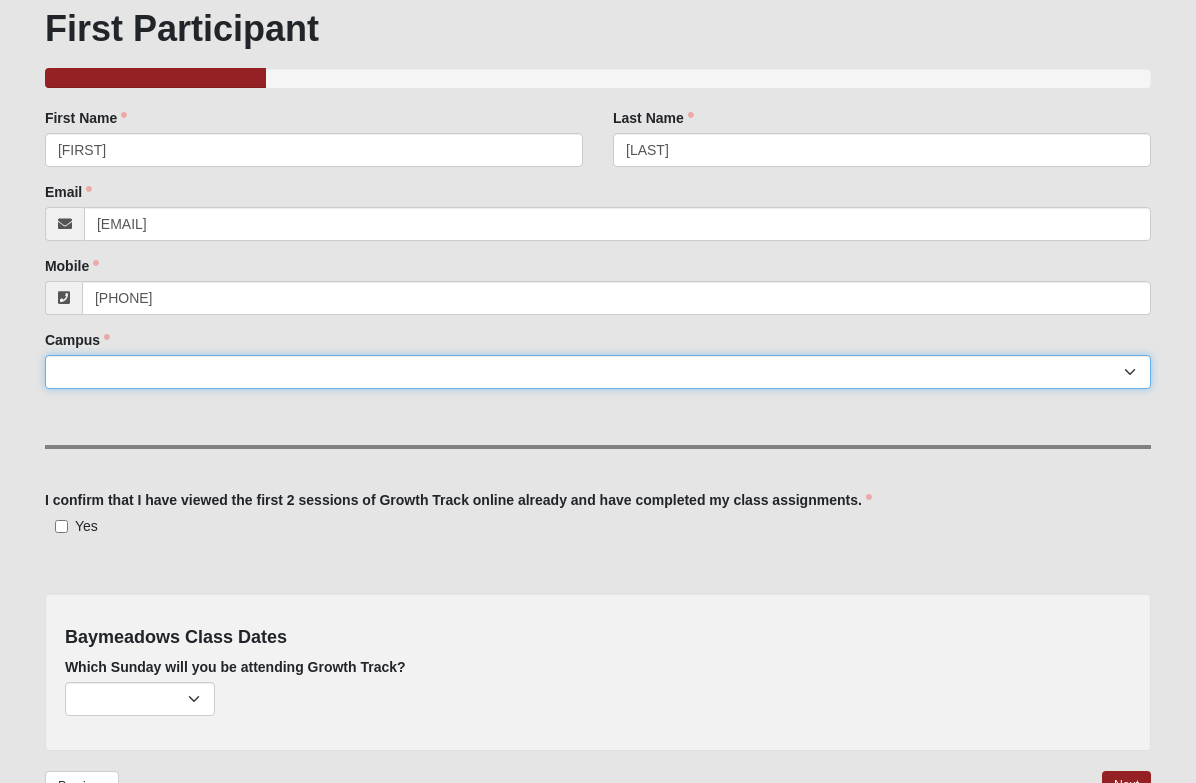 select on "2" 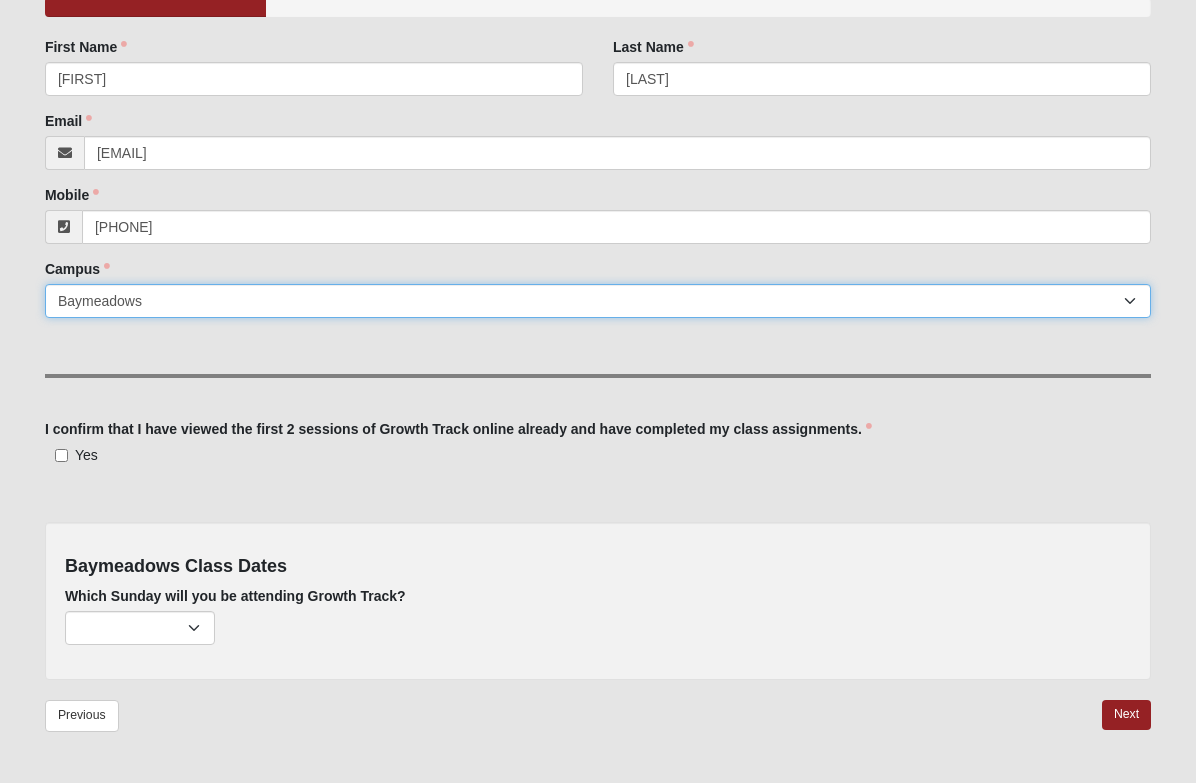 scroll, scrollTop: 358, scrollLeft: 0, axis: vertical 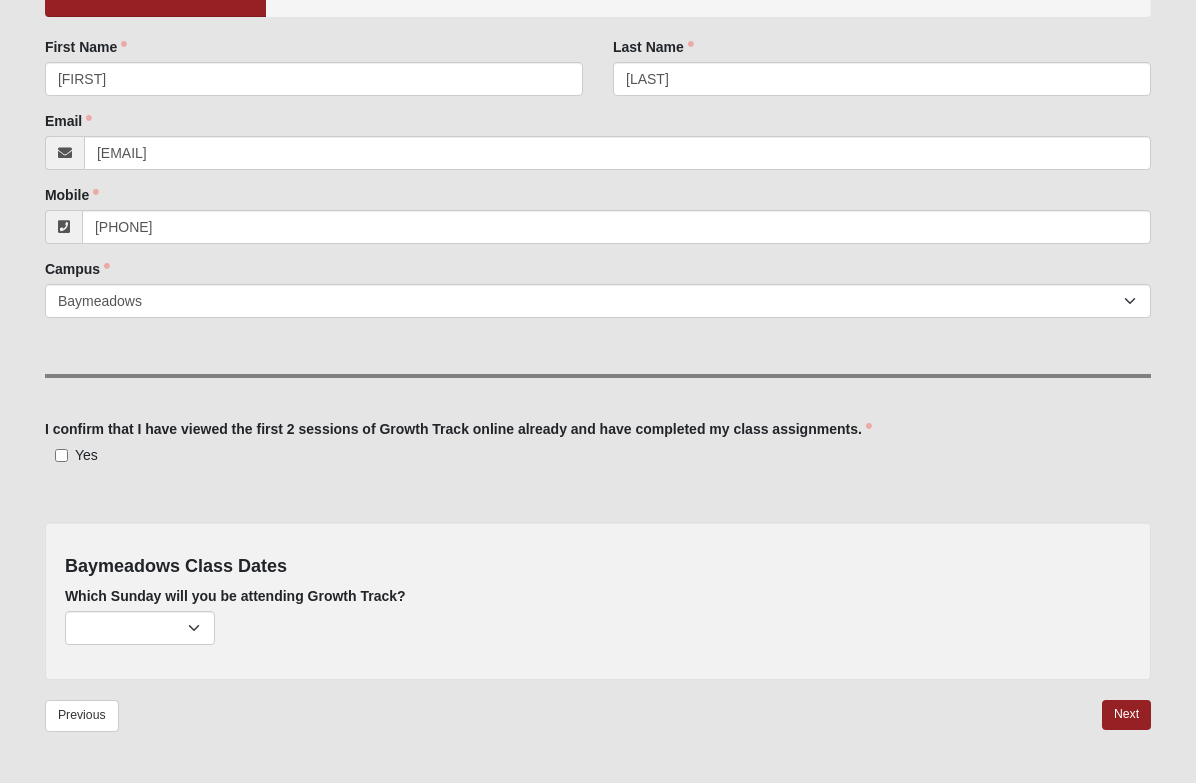 click on "Yes" at bounding box center [61, 455] 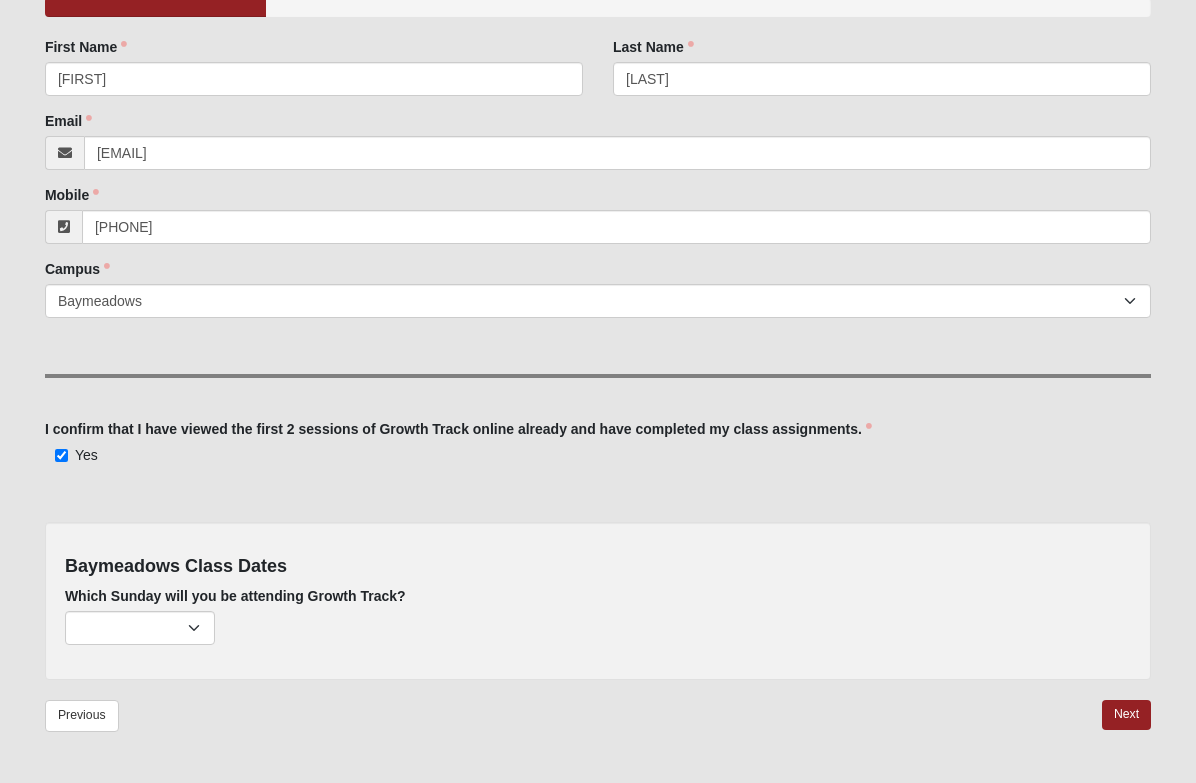scroll, scrollTop: 384, scrollLeft: 0, axis: vertical 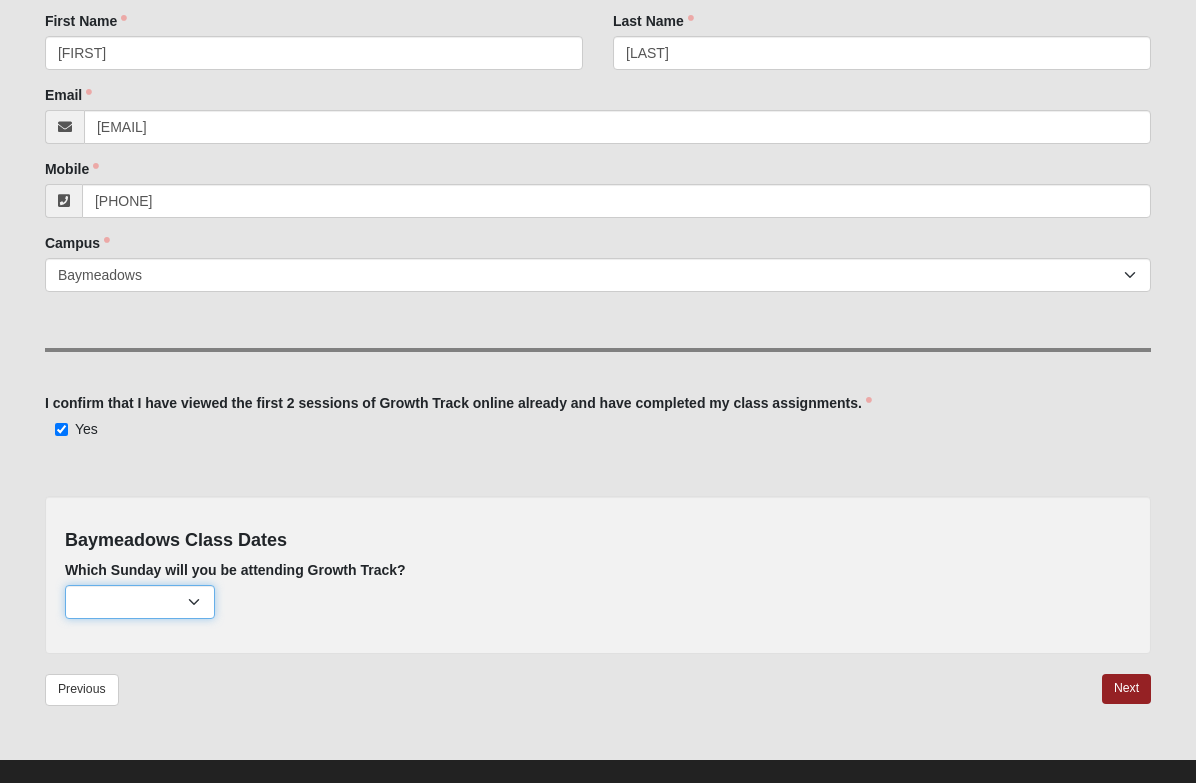click on "February 2nd (none remaining)
March 2nd (none remaining)
April 6th (none remaining)
May 4th (none remaining)
May 11th (none remaining)
May 25th (none remaining)
June 1st (none remaining)
July 13th (none remaining)
August 3rd (42 remaining)
September 7th (50 remaining)
October 5th (50 remaining)
November 2nd (50 remaining)
December 7th (49 remaining)" at bounding box center [140, 602] 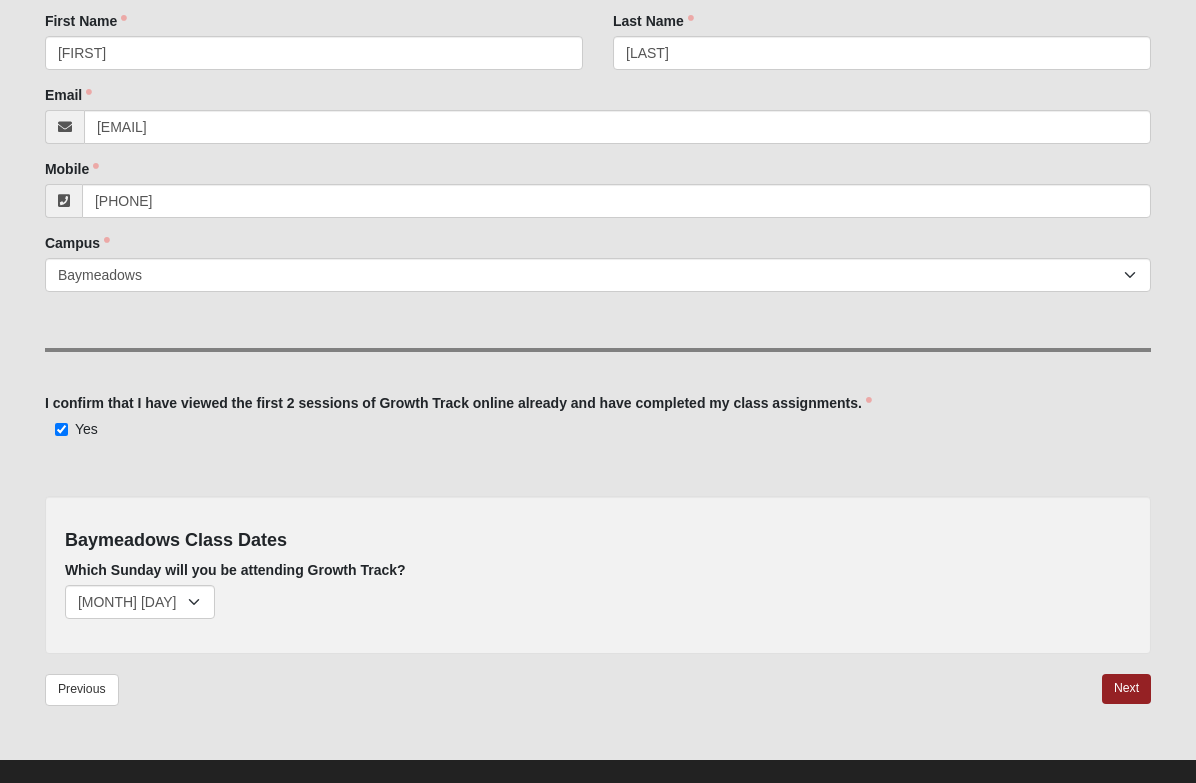 click on "Next" at bounding box center (1126, 688) 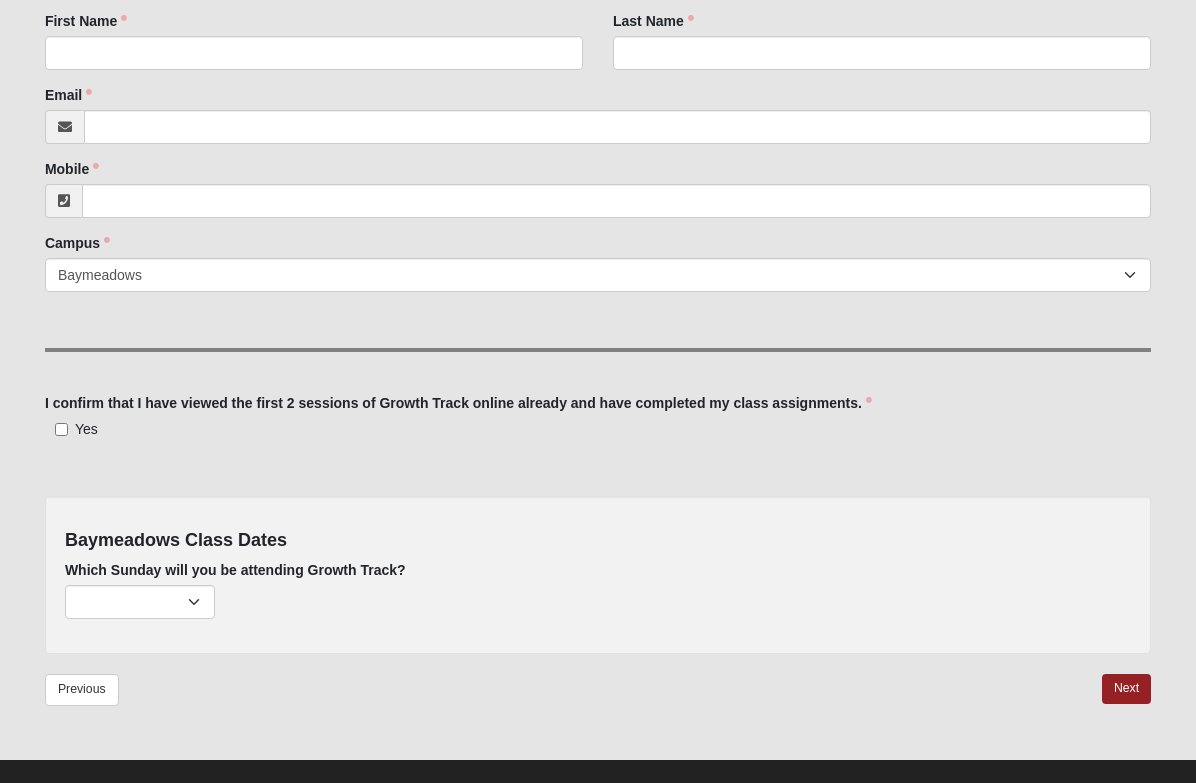 scroll, scrollTop: 0, scrollLeft: 0, axis: both 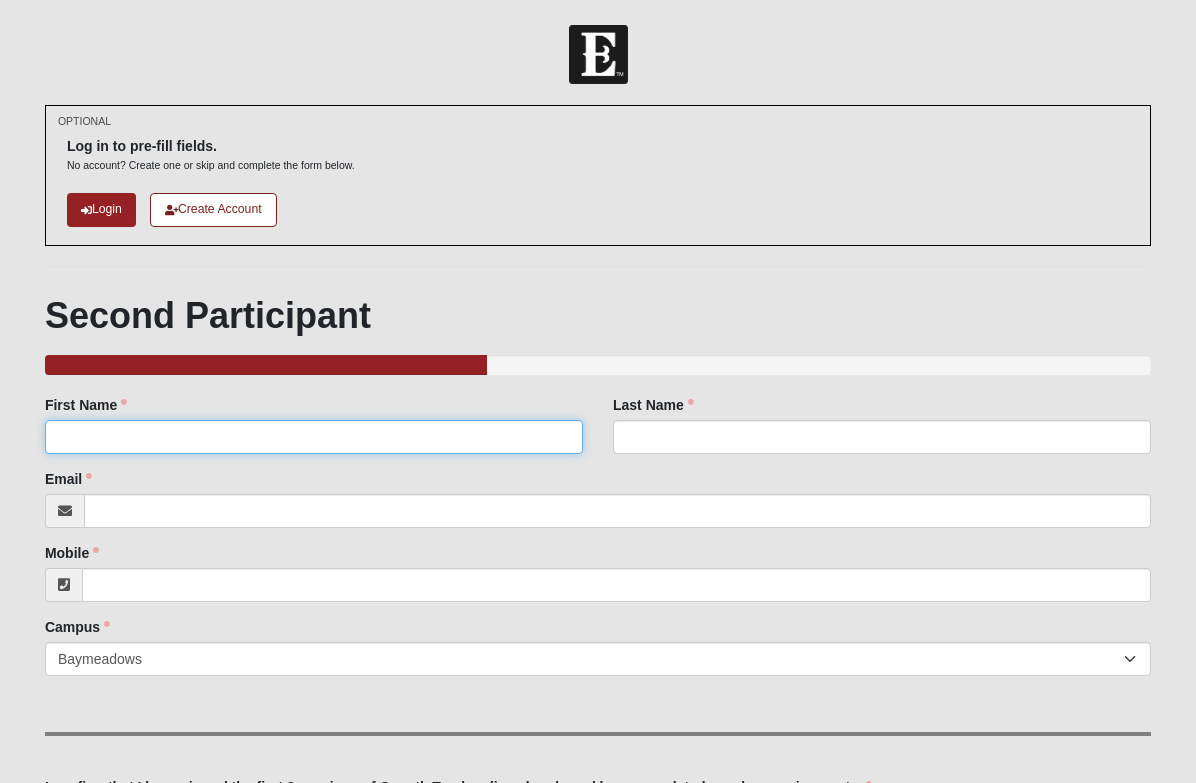click on "First Name" at bounding box center [314, 437] 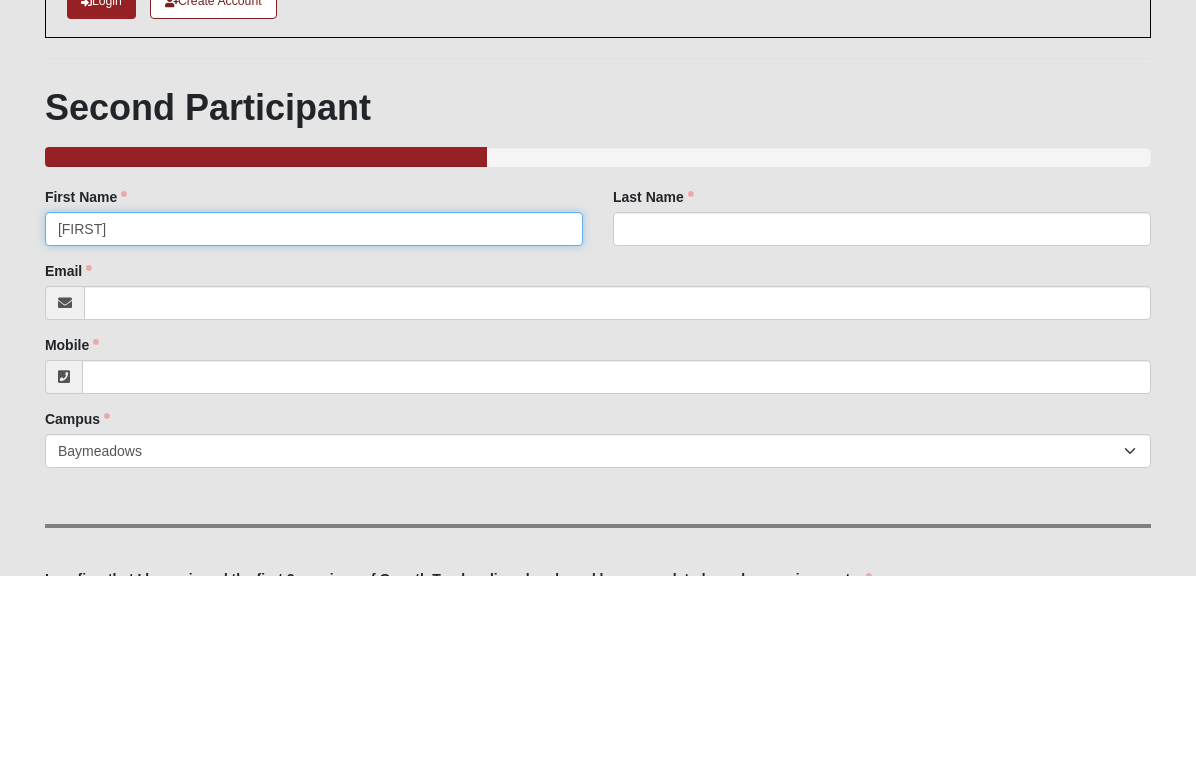 type on "Hiroko" 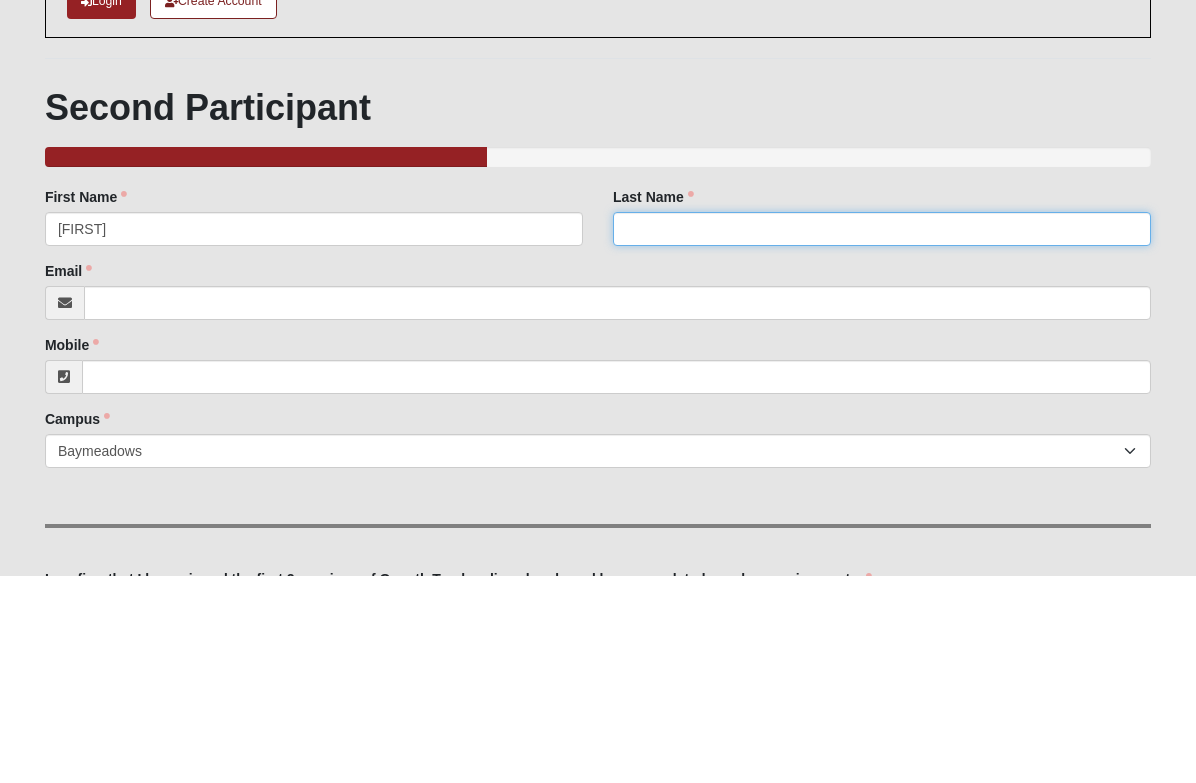 click on "Last Name" at bounding box center [882, 437] 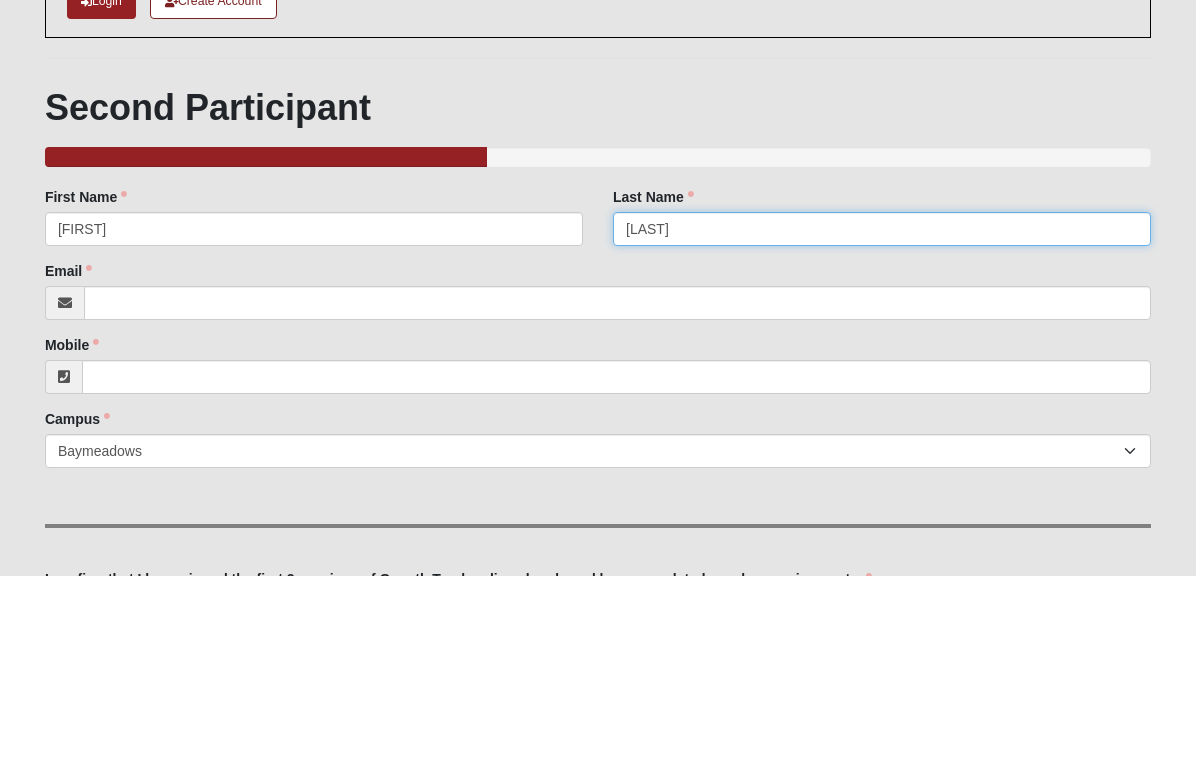 type on "Husted" 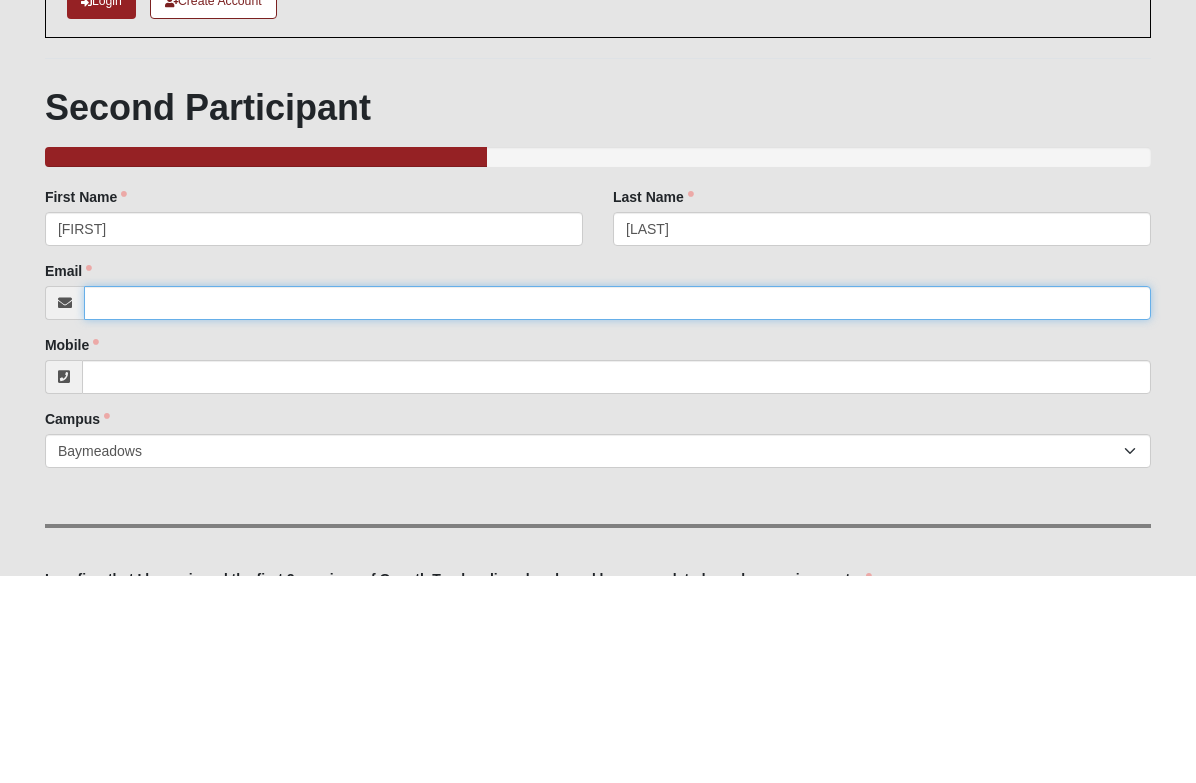 click on "Email" at bounding box center (617, 511) 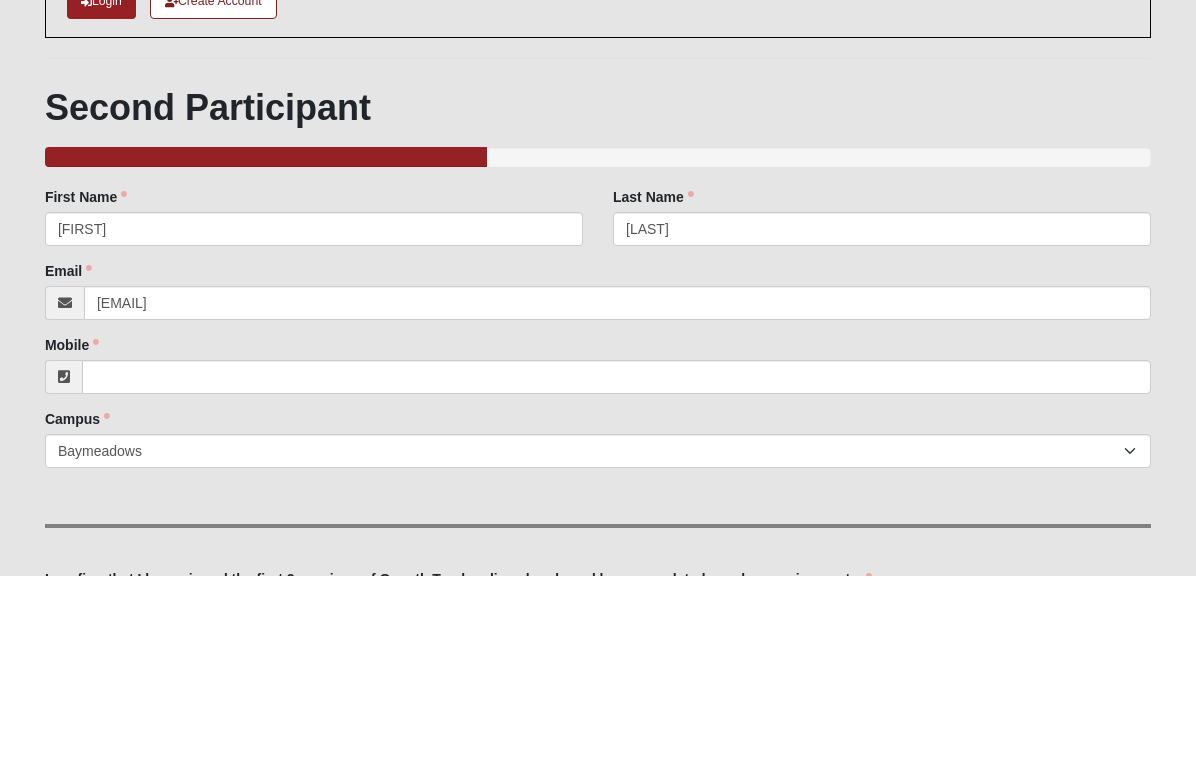 scroll, scrollTop: 208, scrollLeft: 0, axis: vertical 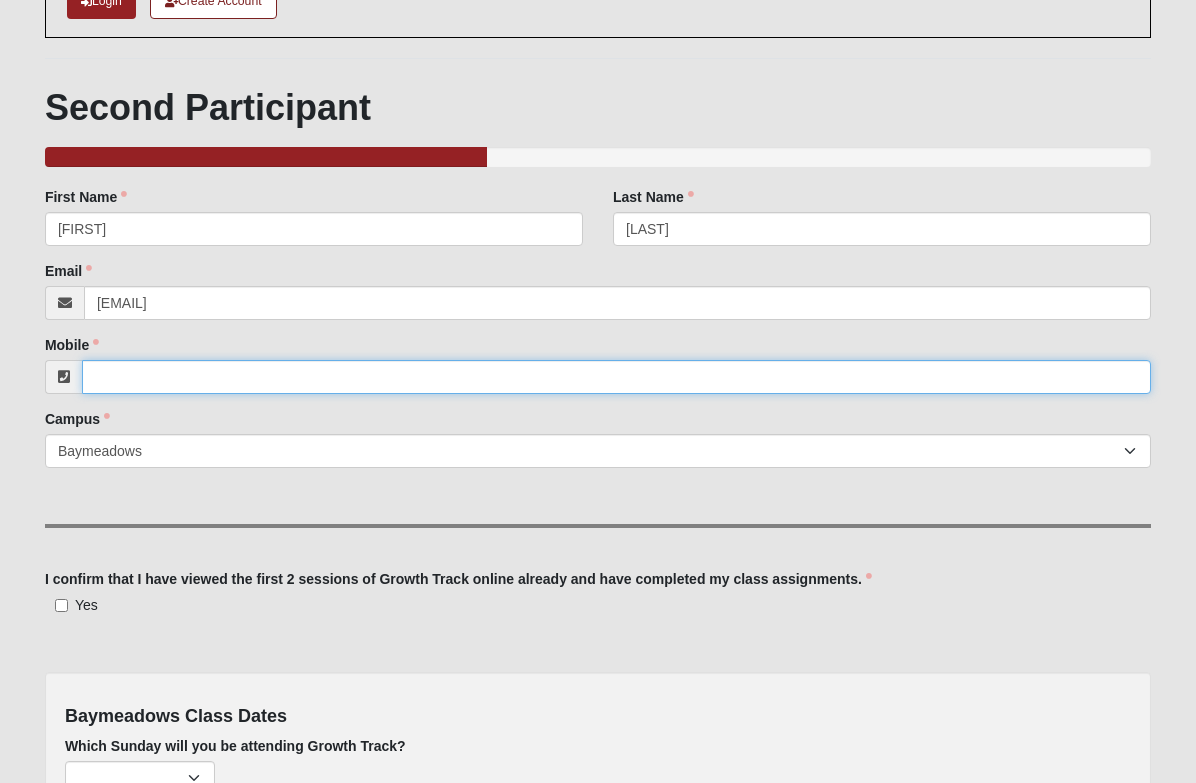 click on "Mobile" at bounding box center (616, 377) 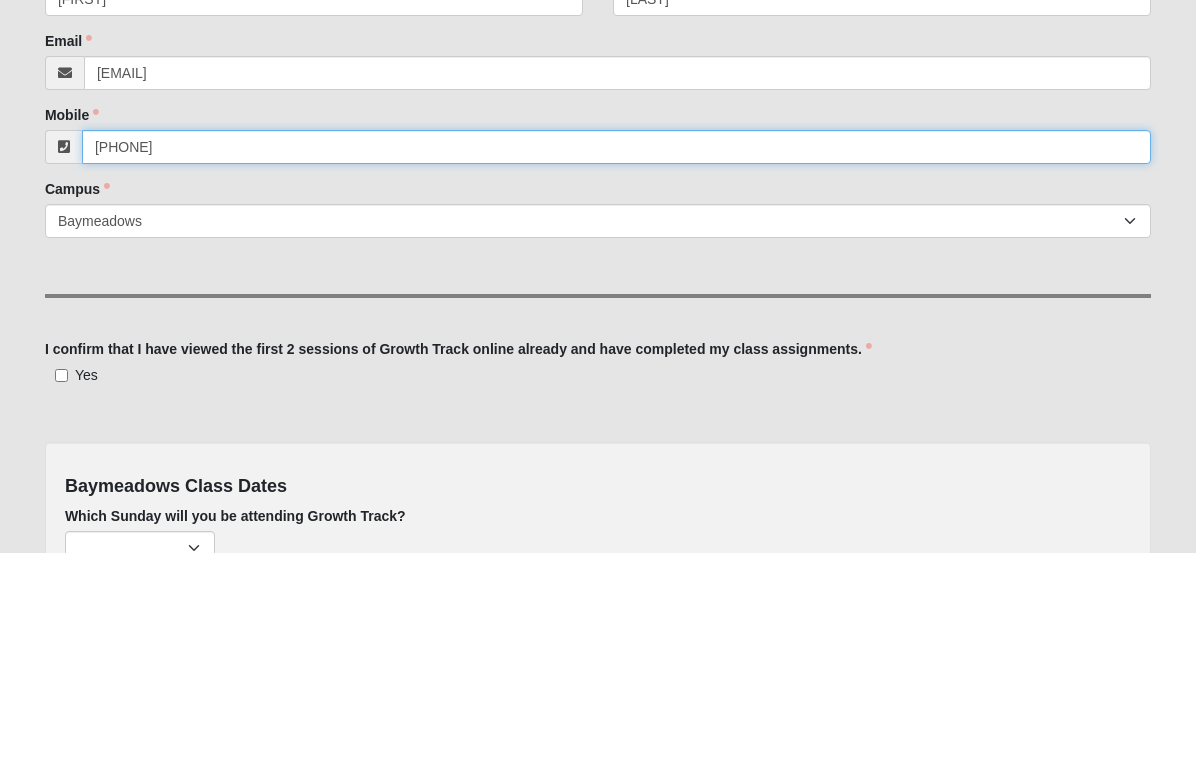 type on "[PHONE]" 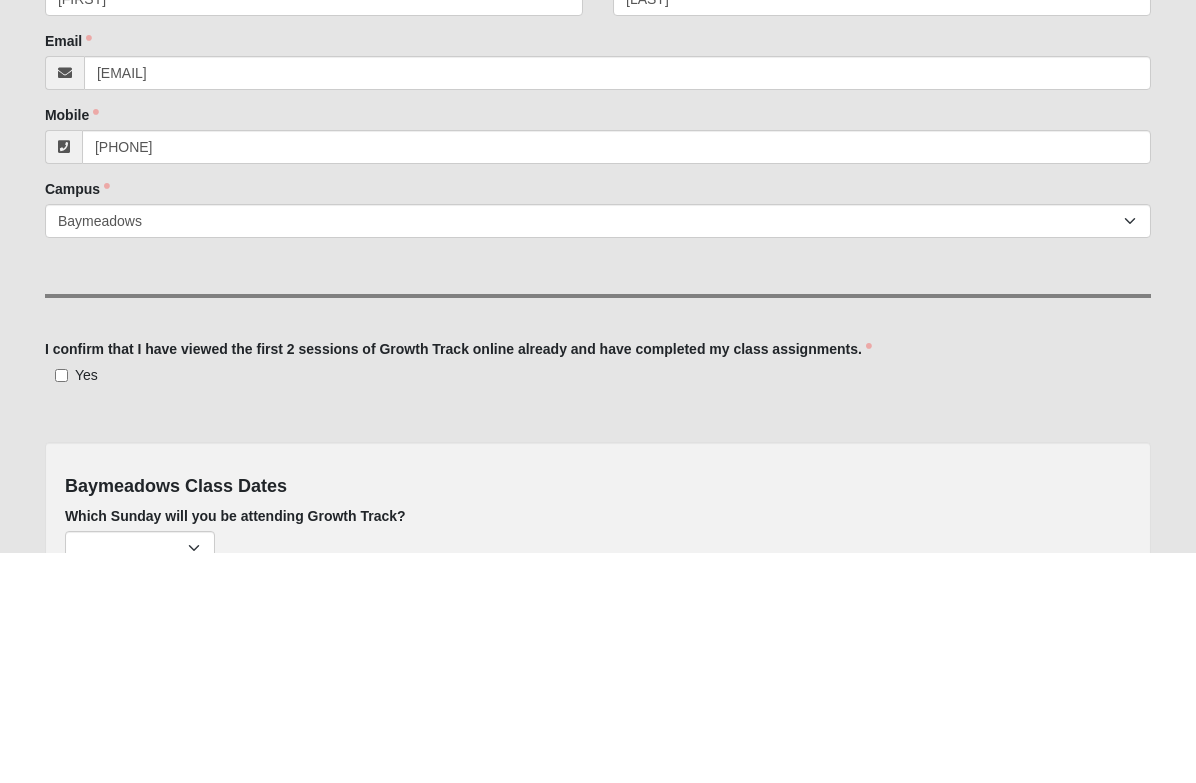 click on "Yes" at bounding box center (61, 606) 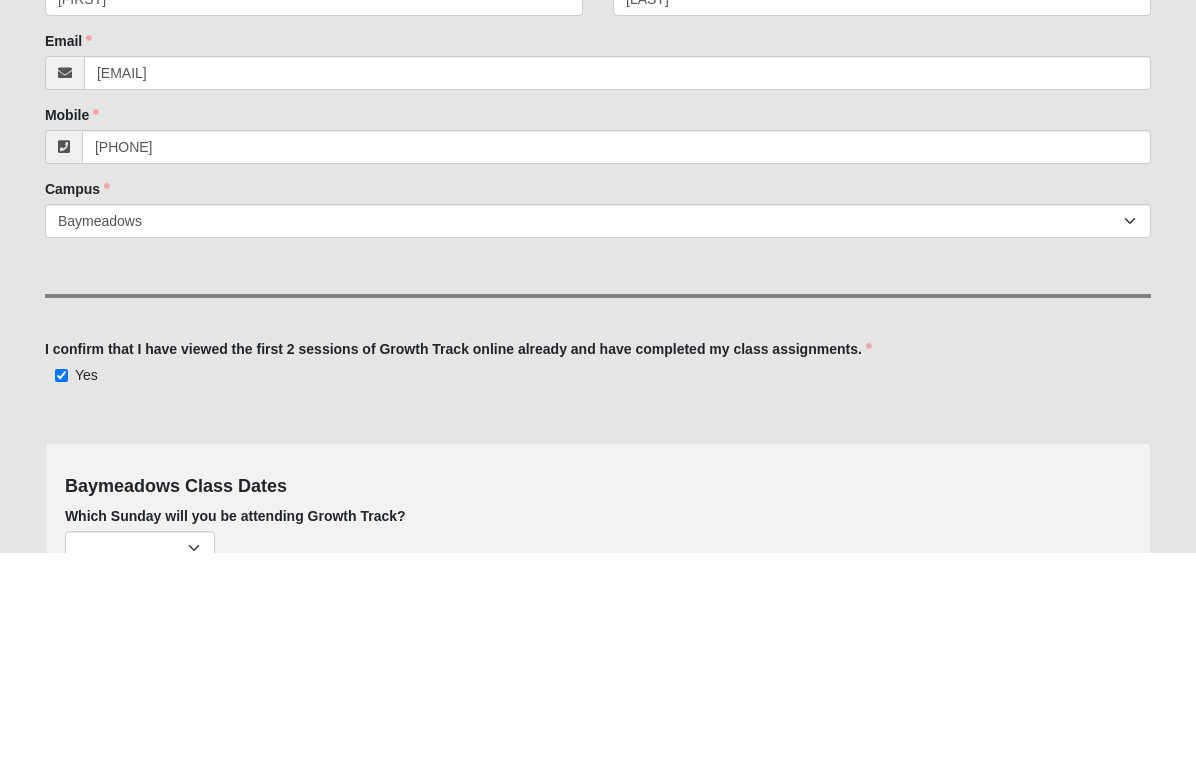 type on "(850) 496-2065" 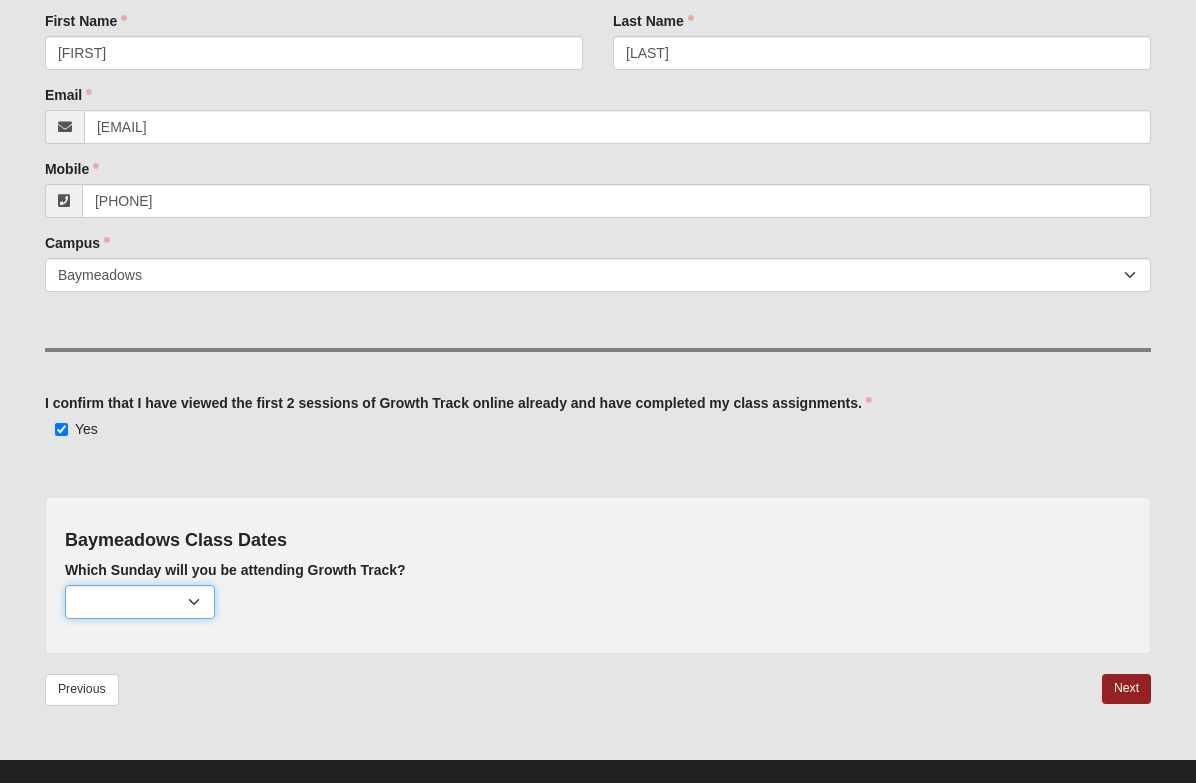 click on "February 2nd (none remaining)
March 2nd (none remaining)
April 6th (none remaining)
May 4th (none remaining)
May 11th (none remaining)
May 25th (none remaining)
June 1st (none remaining)
July 13th (none remaining)
August 3rd (41 remaining)
September 7th (50 remaining)
October 5th (50 remaining)
November 2nd (50 remaining)
December 7th (49 remaining)" at bounding box center (140, 602) 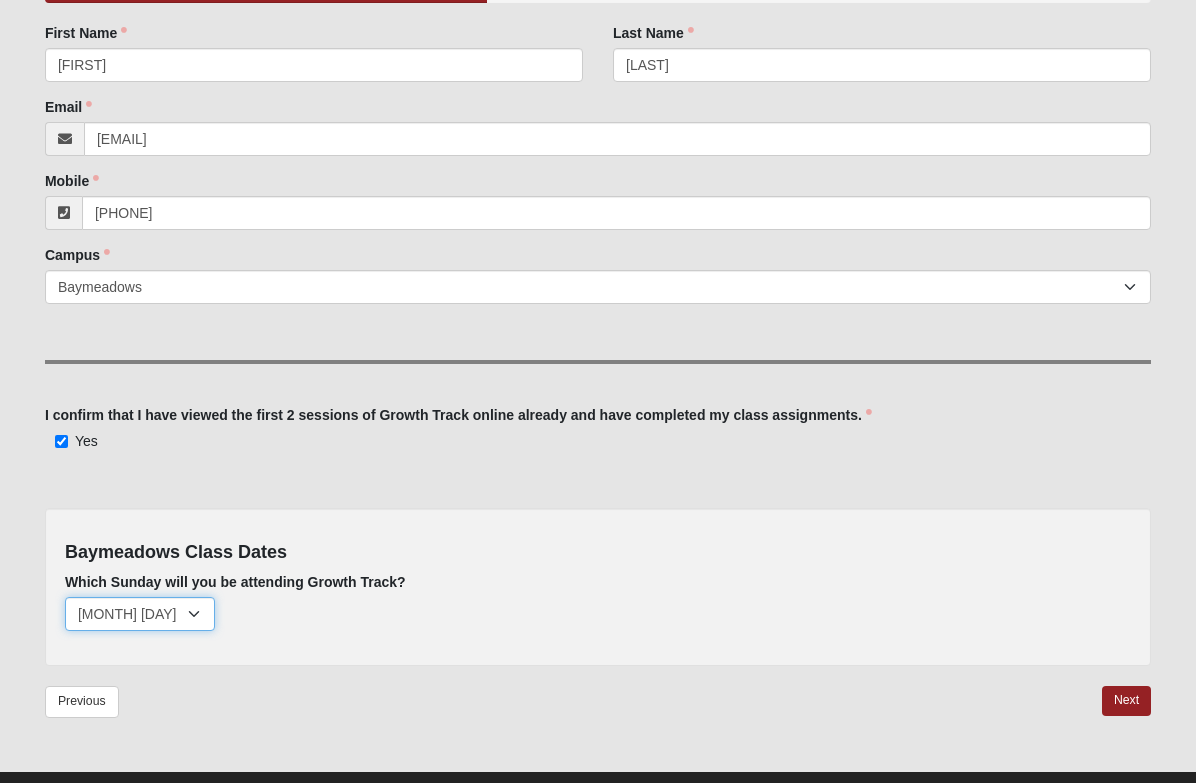 scroll, scrollTop: 384, scrollLeft: 0, axis: vertical 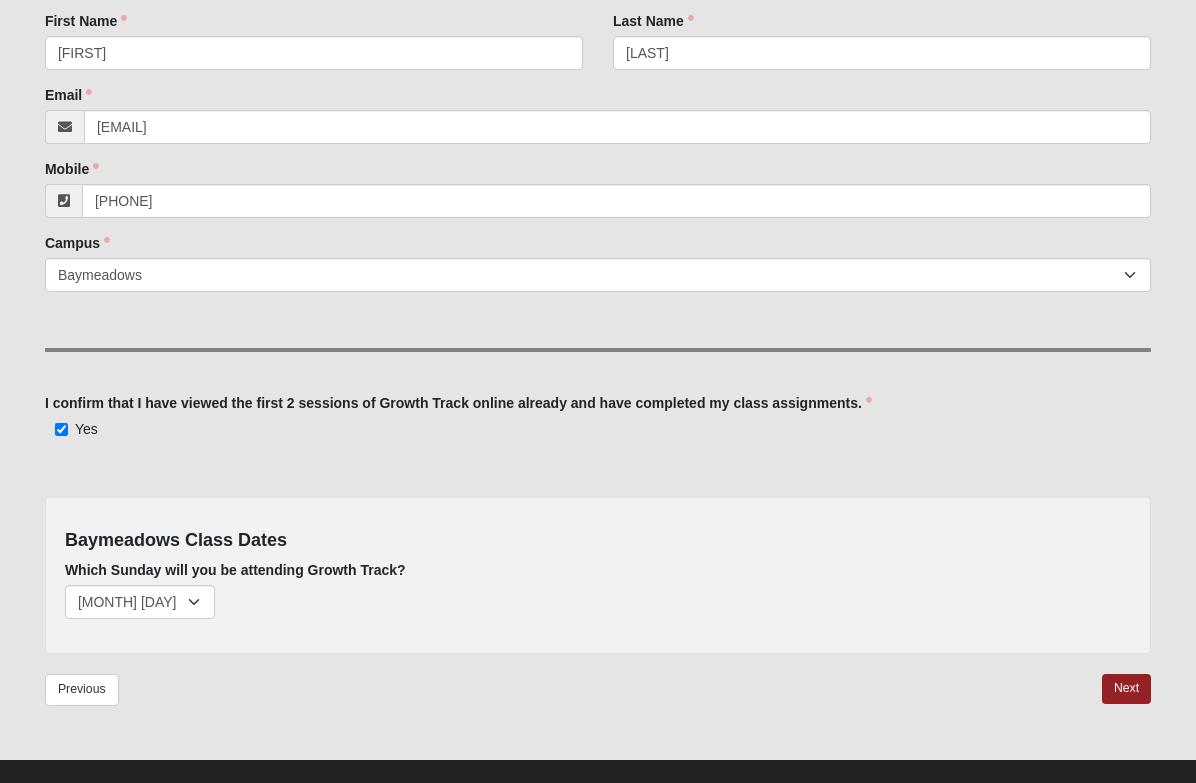 click on "Next" at bounding box center [1126, 688] 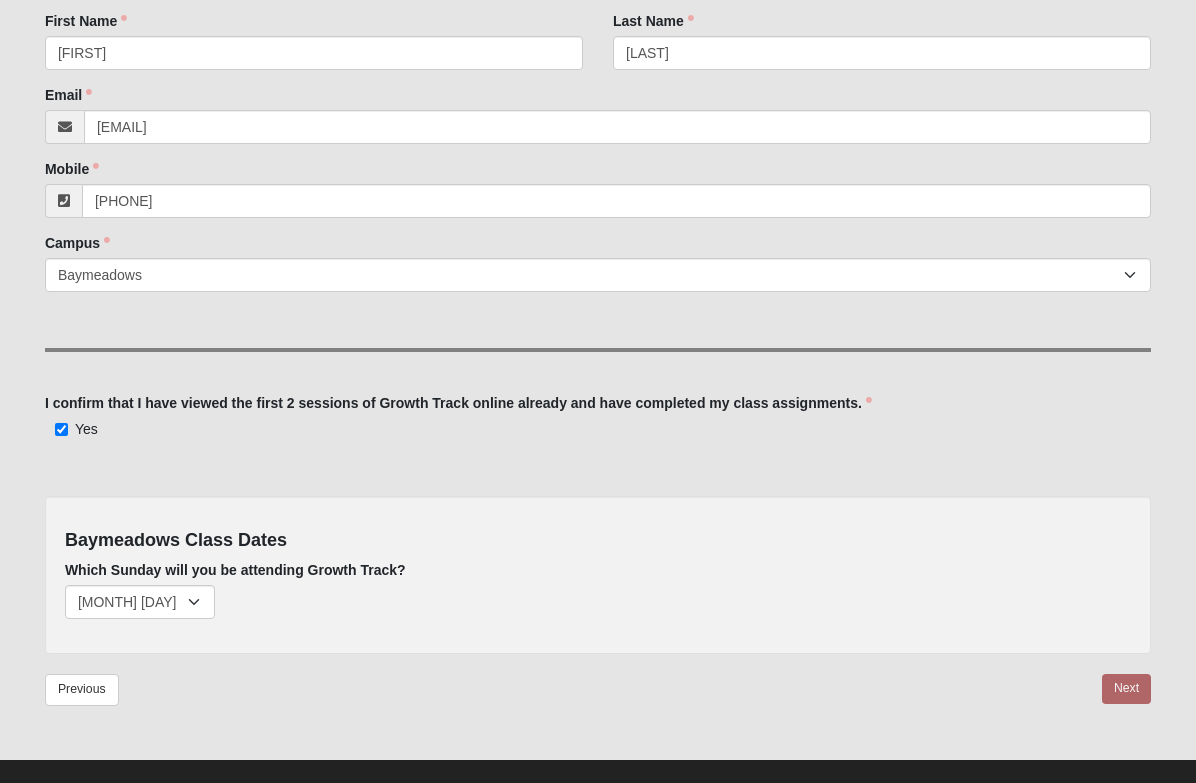 scroll, scrollTop: 0, scrollLeft: 0, axis: both 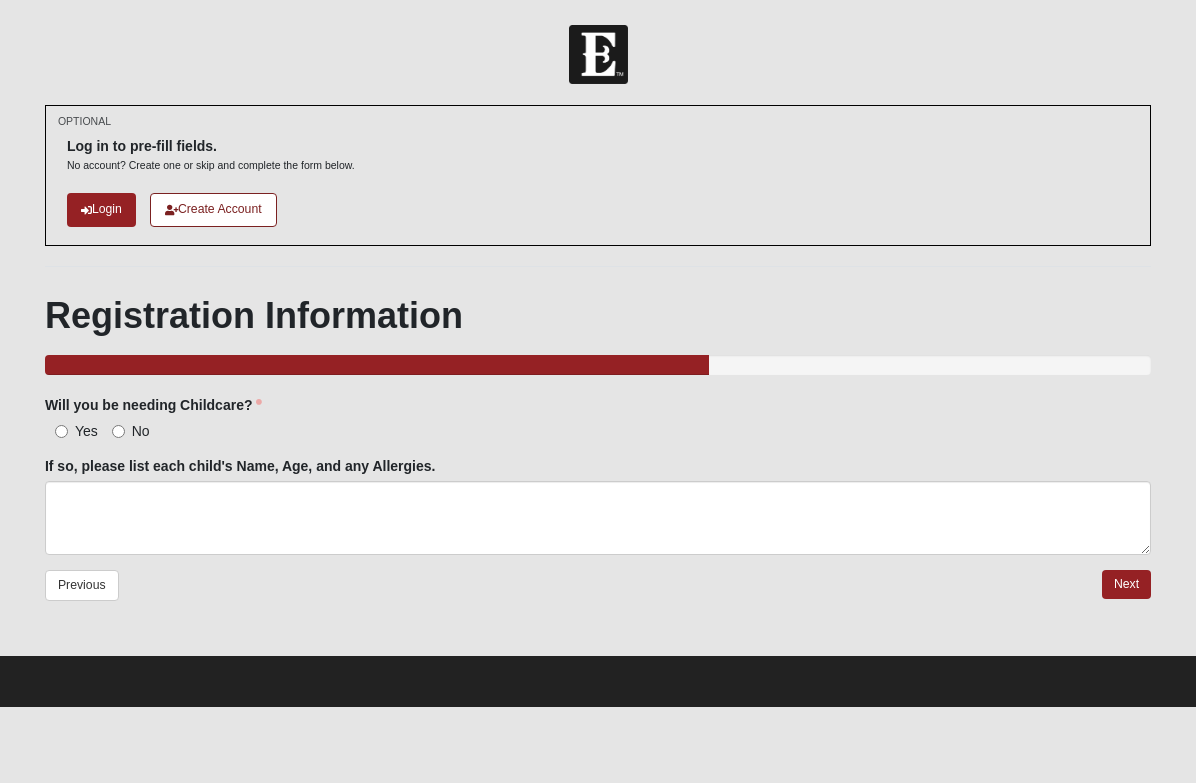 click on "No" at bounding box center (118, 431) 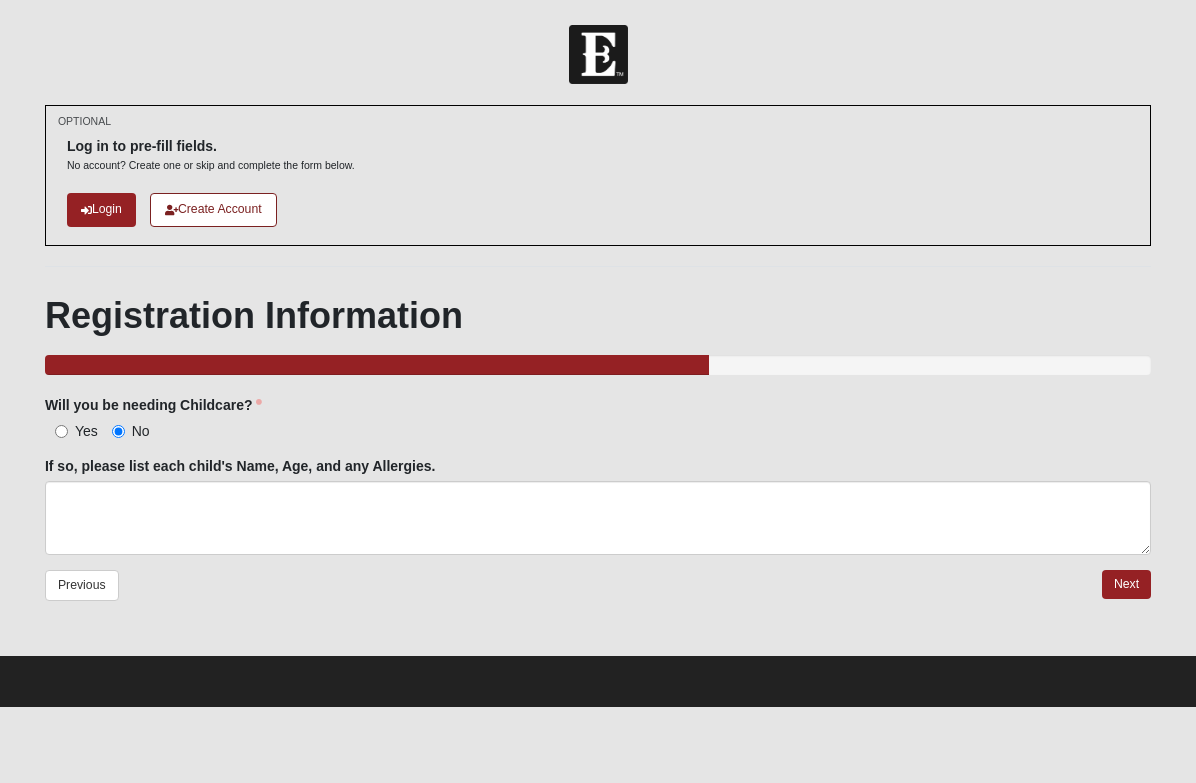 click on "Next" at bounding box center [1126, 584] 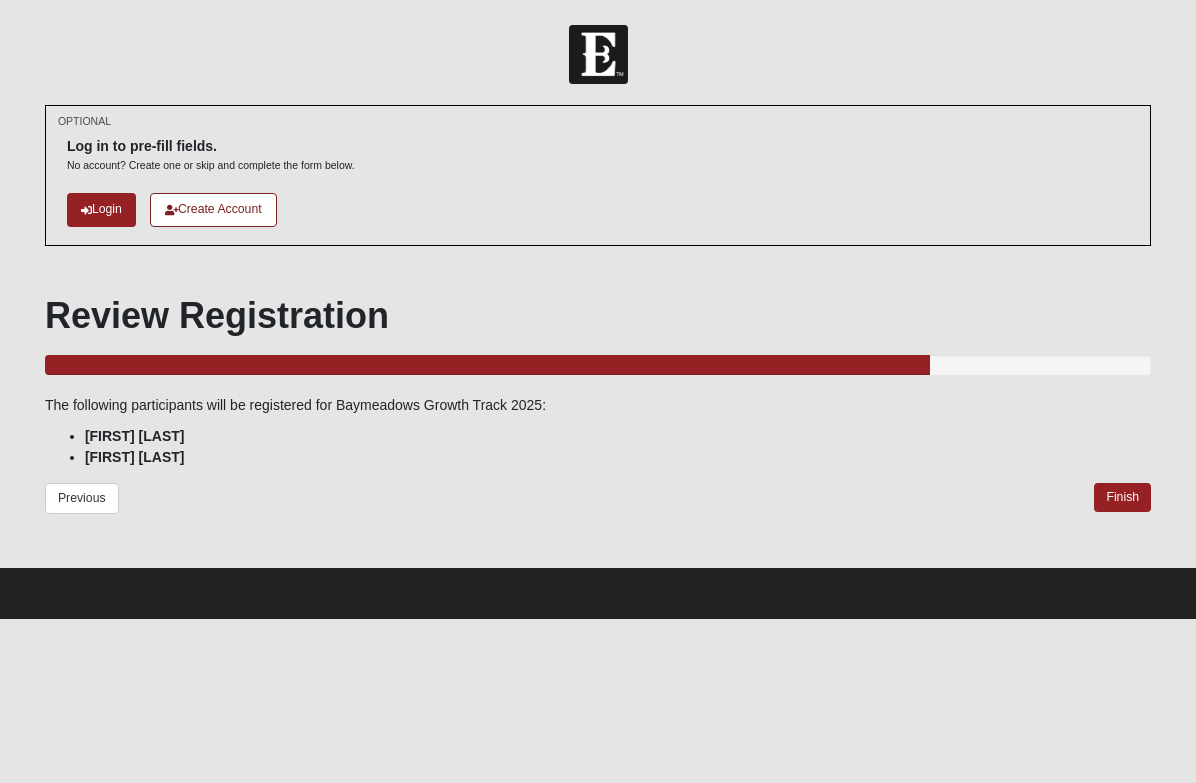 click on "Finish" at bounding box center [1122, 497] 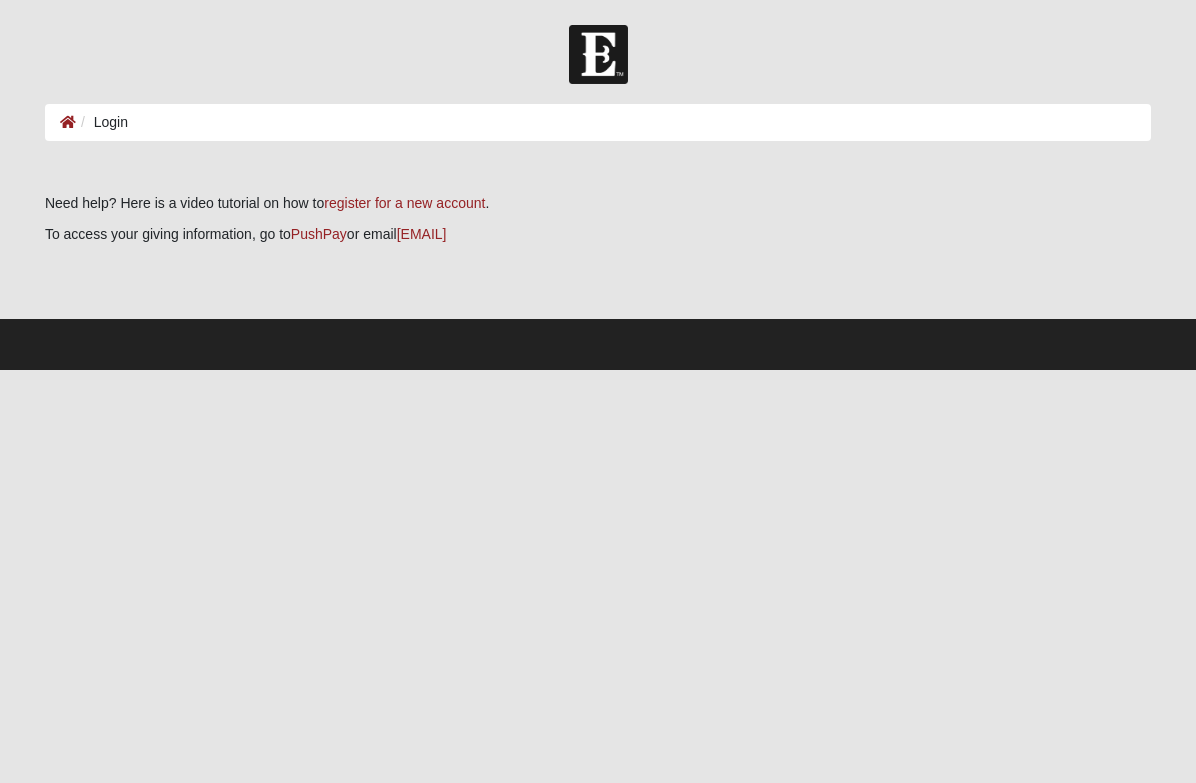 scroll, scrollTop: 0, scrollLeft: 0, axis: both 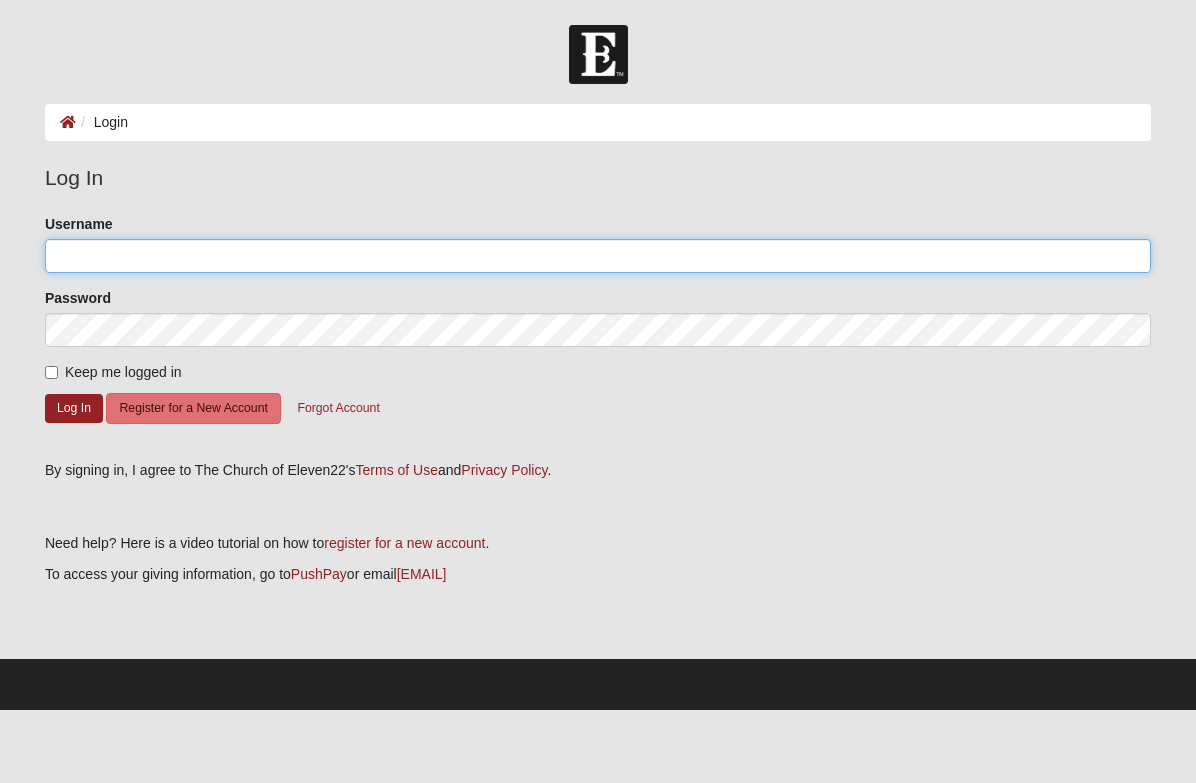 click on "Username" 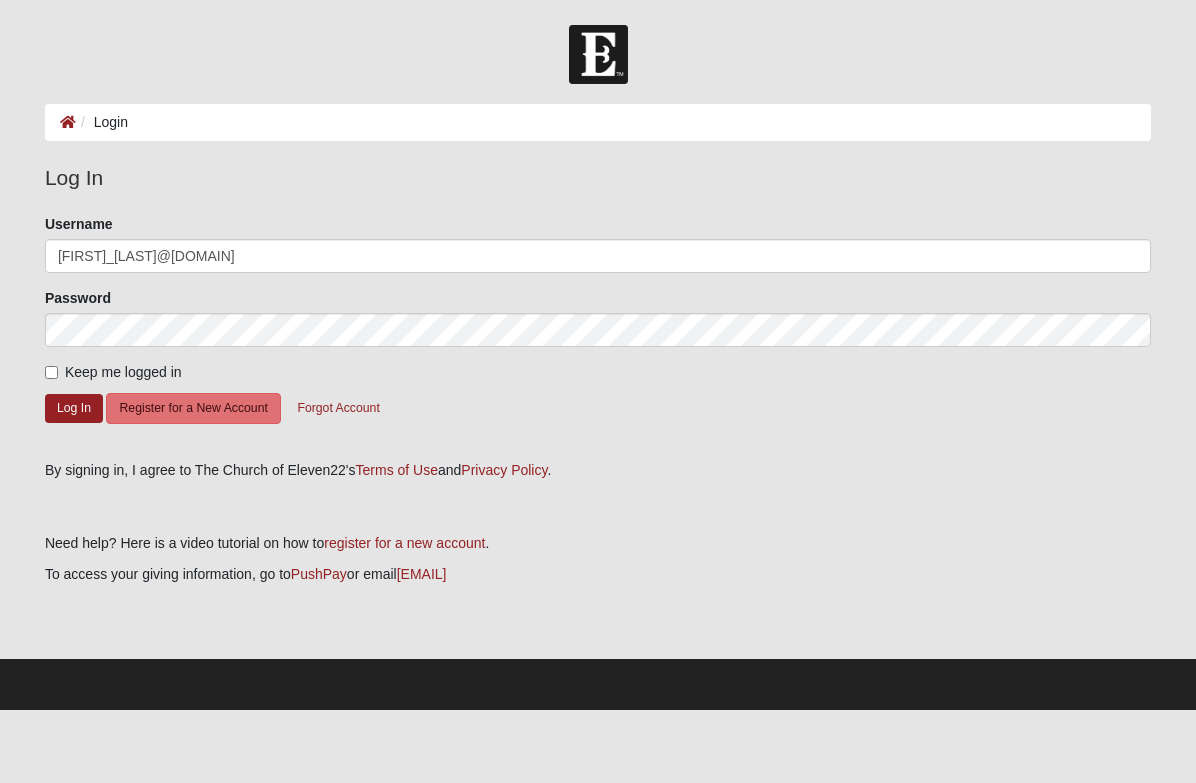 click on "Keep me logged in" at bounding box center (51, 372) 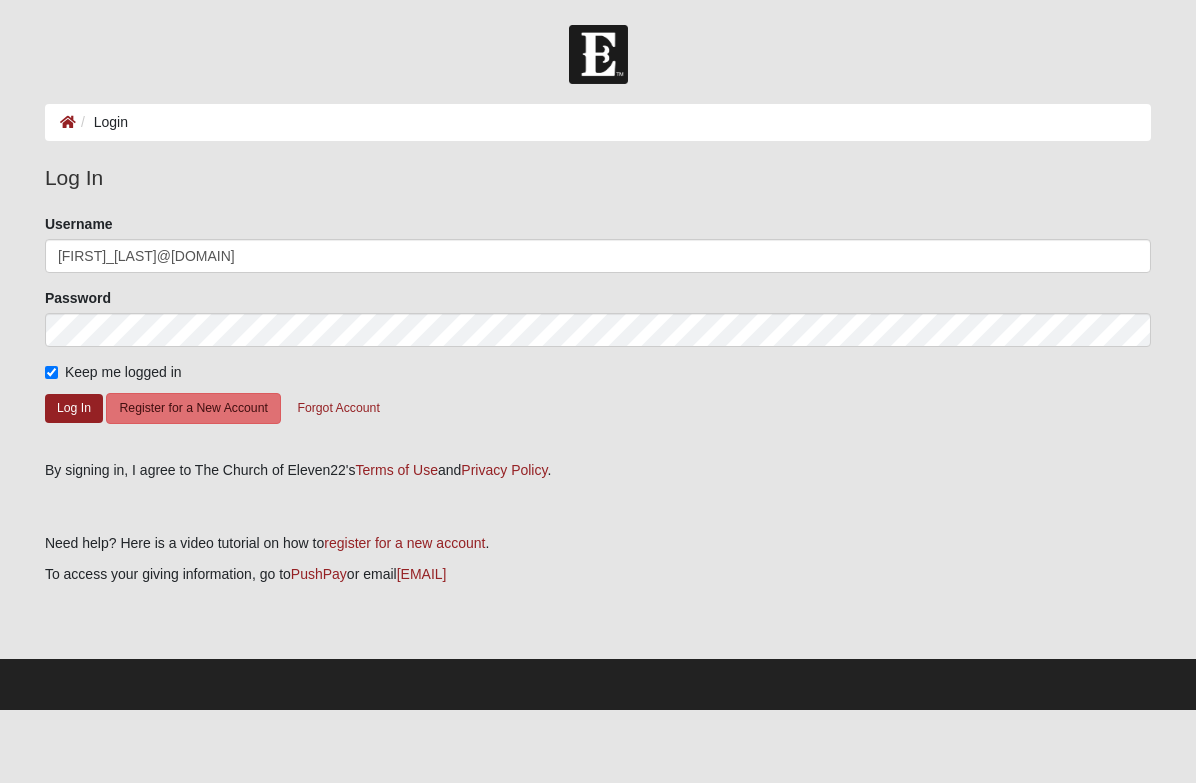 click on "Log In" 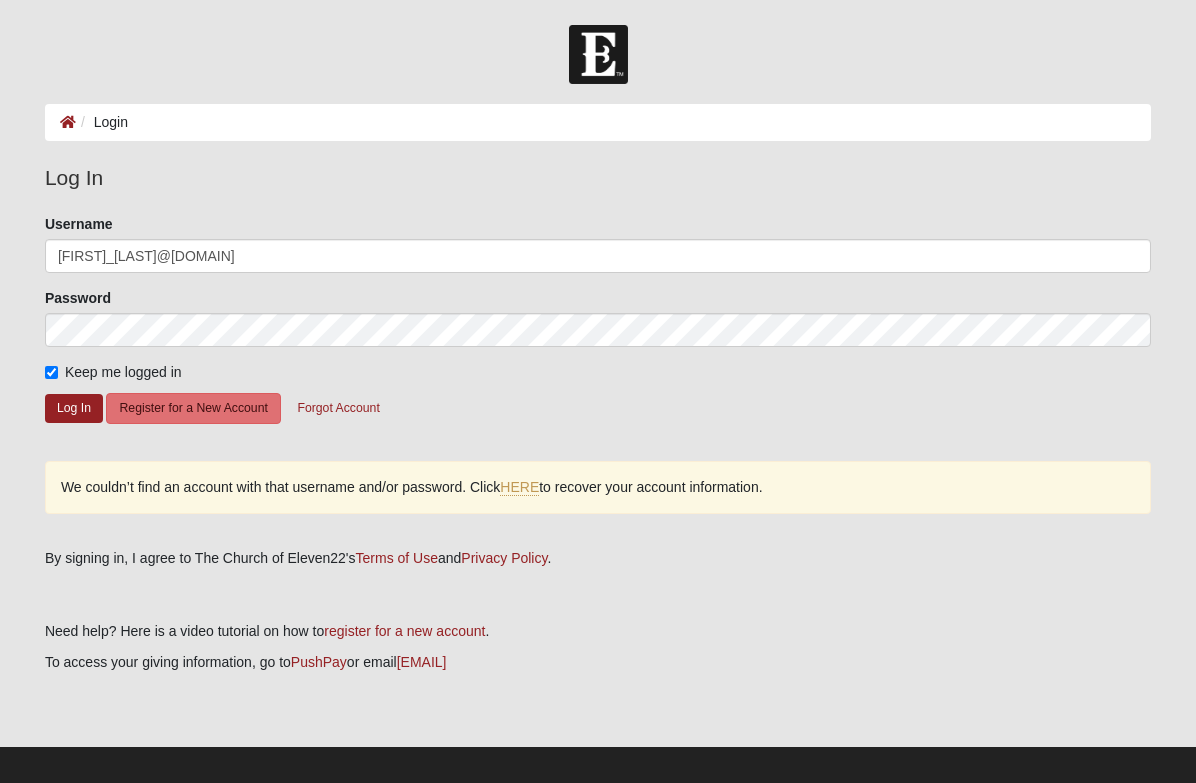 click on "Log In" 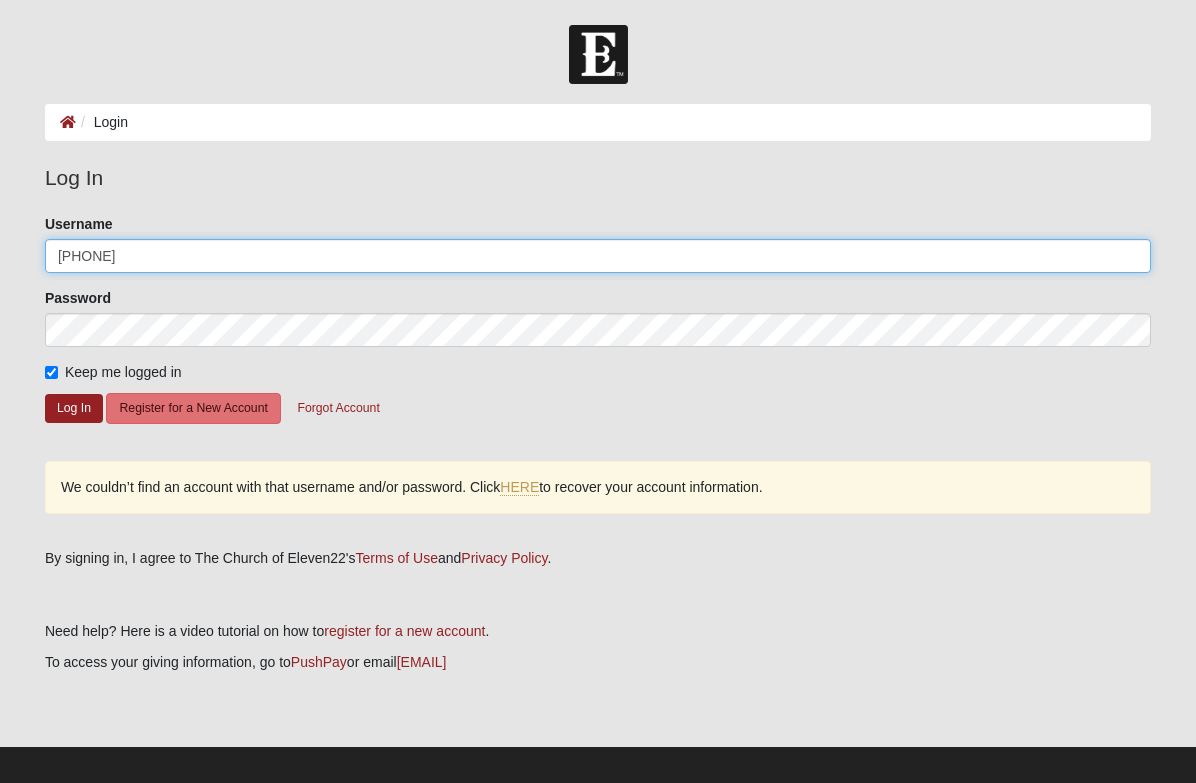 click on "[PHONE]" 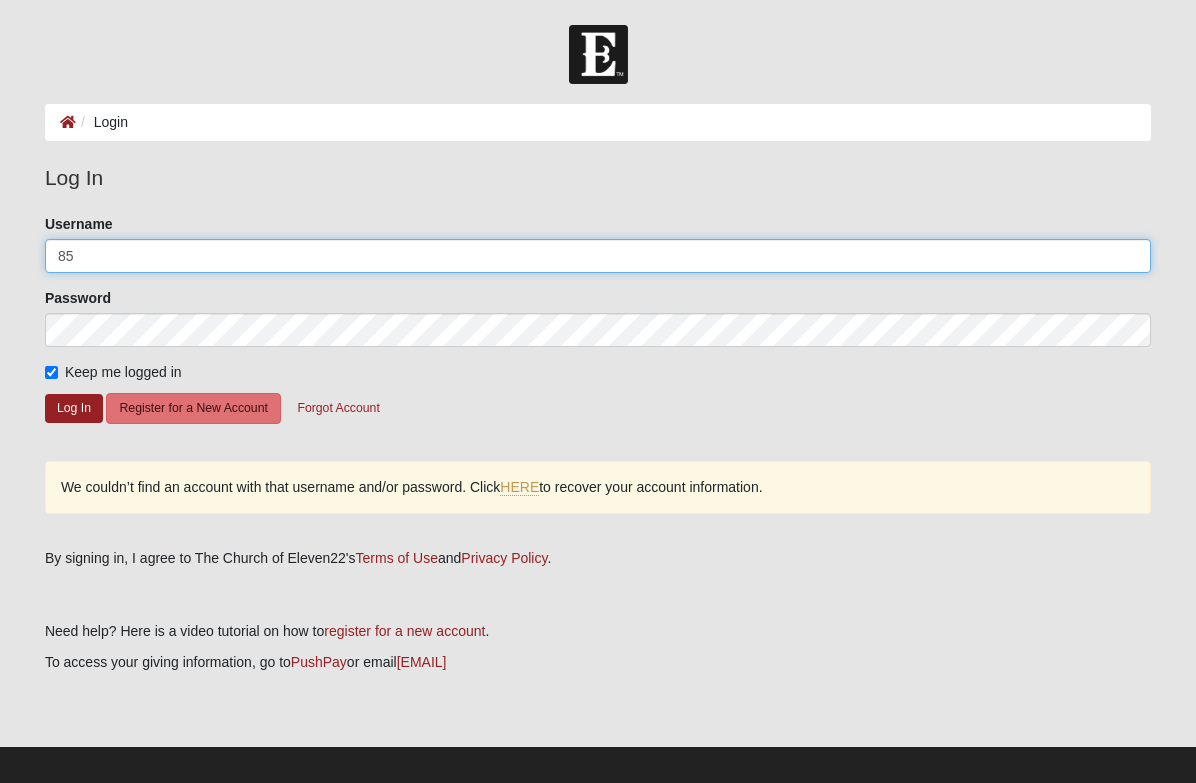 type on "8" 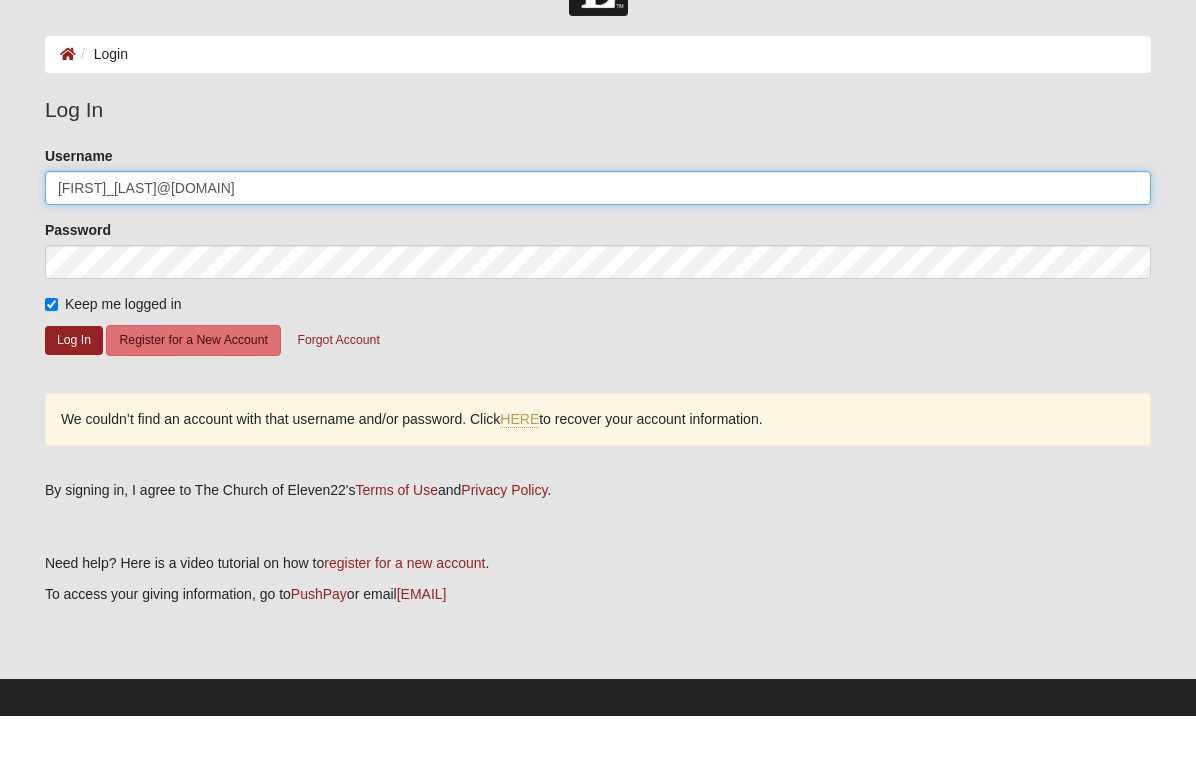 type on "[FIRST]_[LAST]@[DOMAIN]" 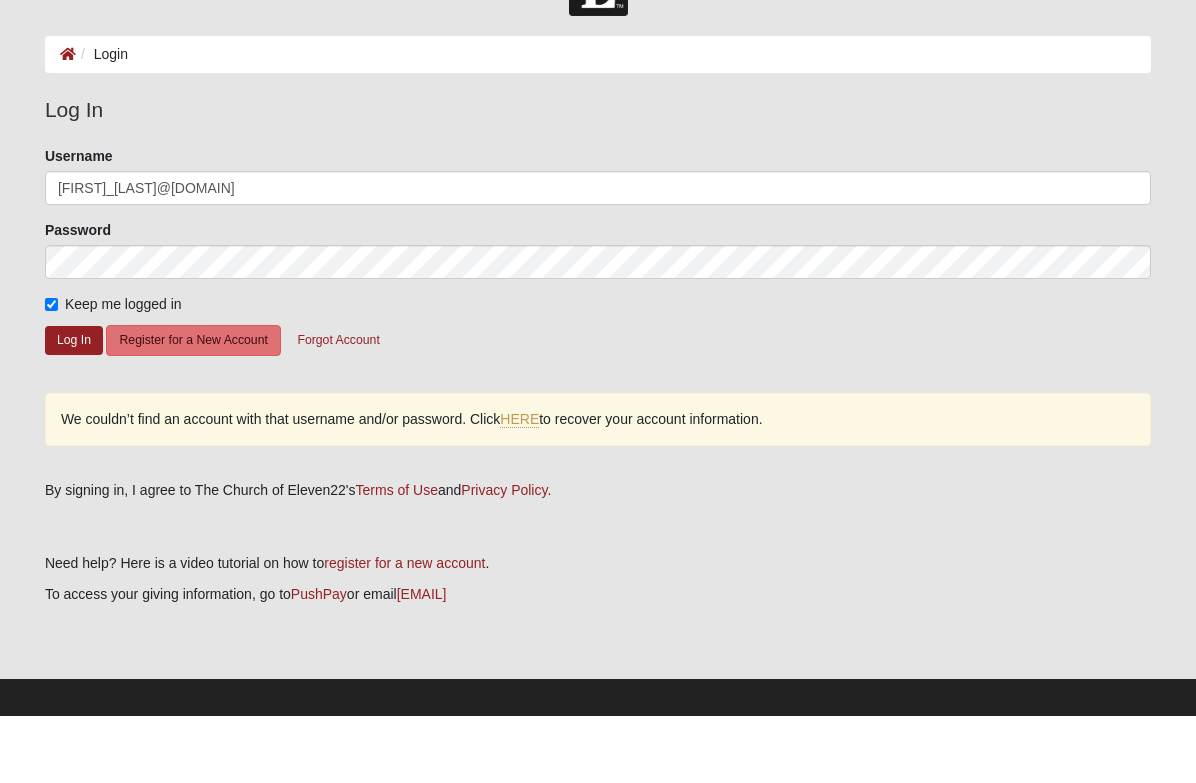 click on "Log In" 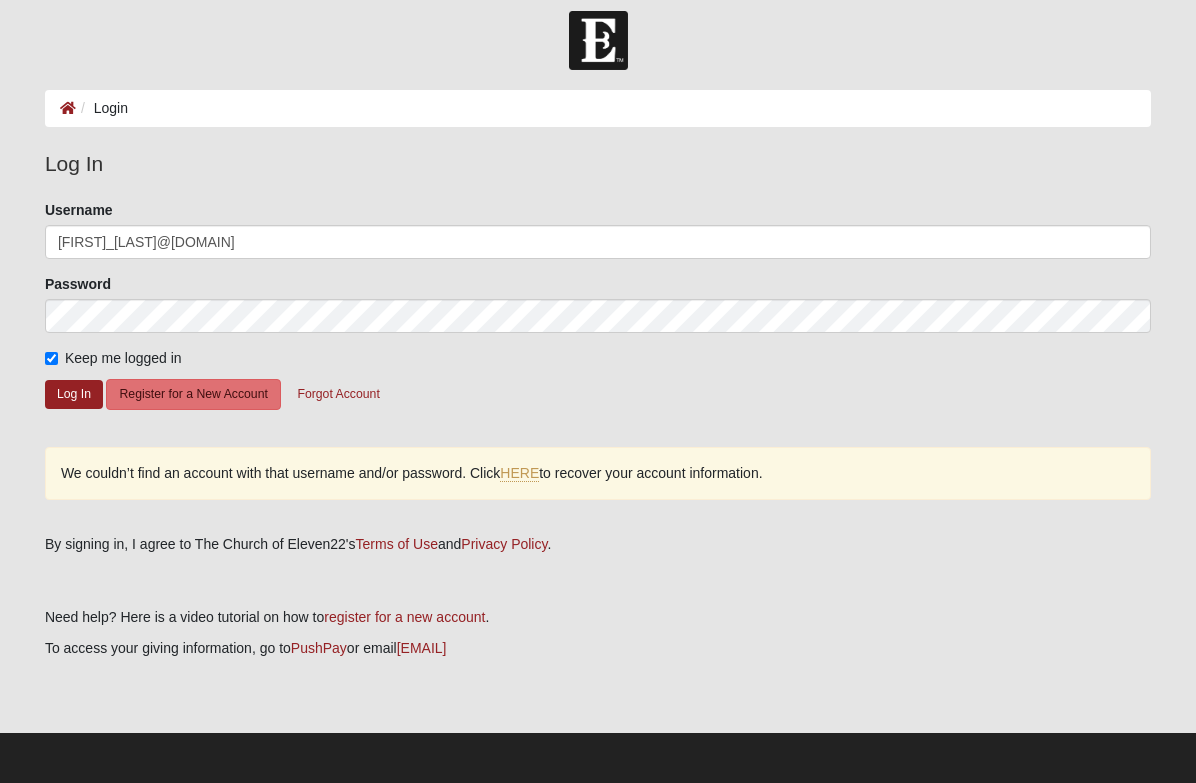 click on "Log In" 